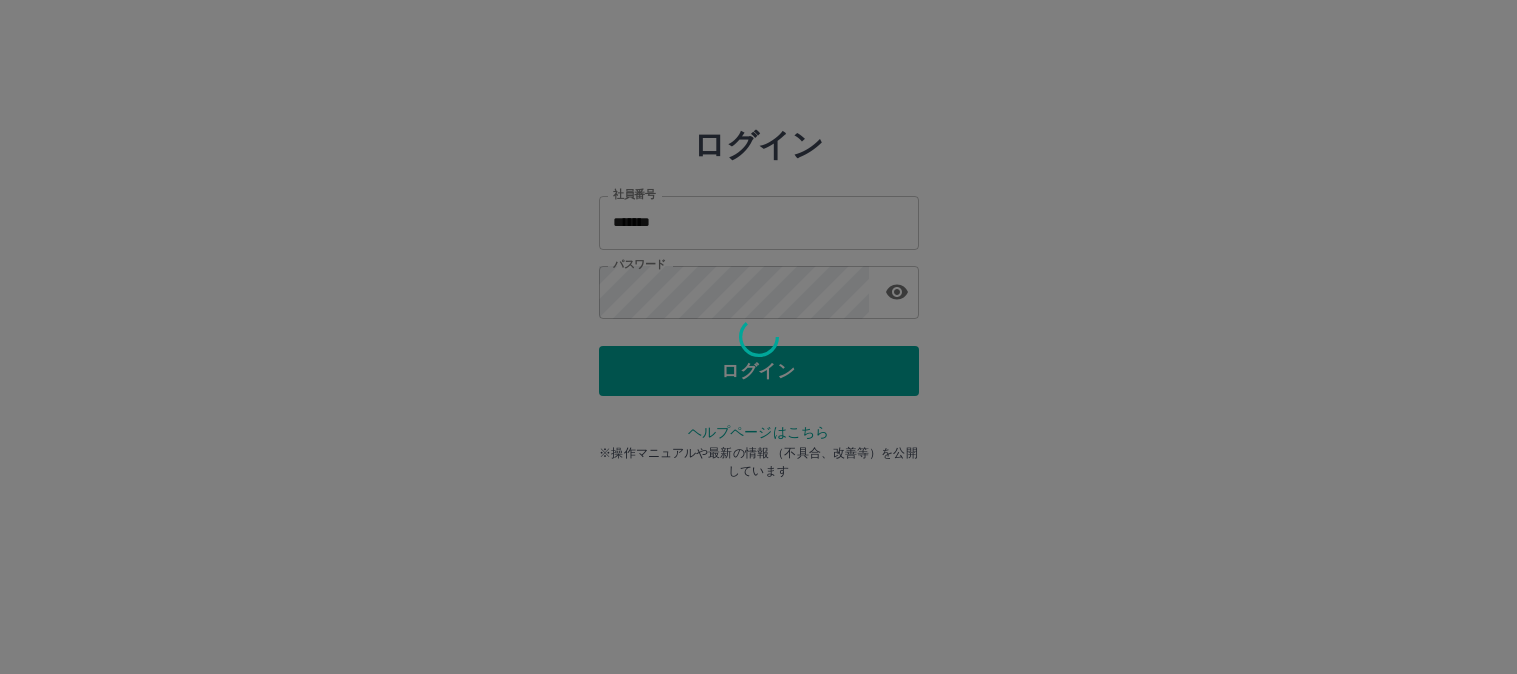scroll, scrollTop: 0, scrollLeft: 0, axis: both 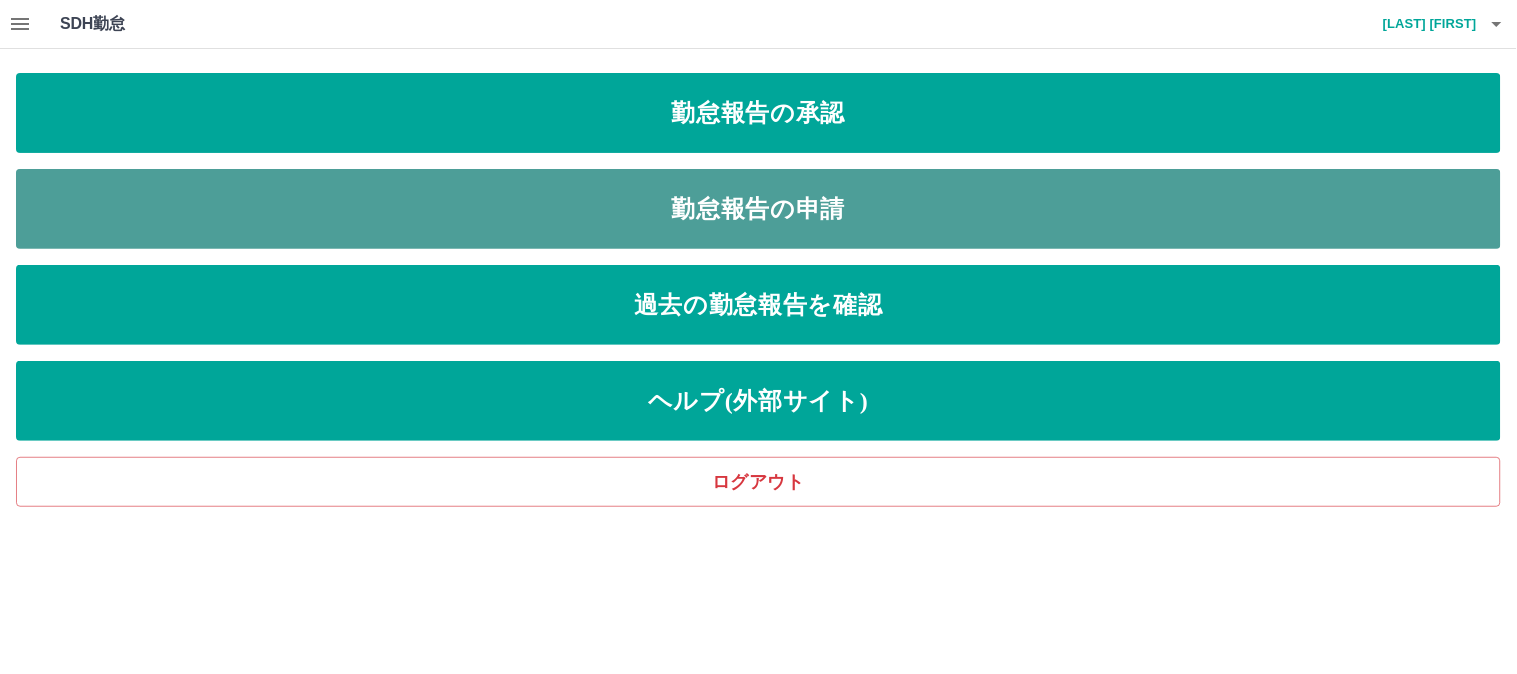 click on "勤怠報告の申請" at bounding box center [758, 209] 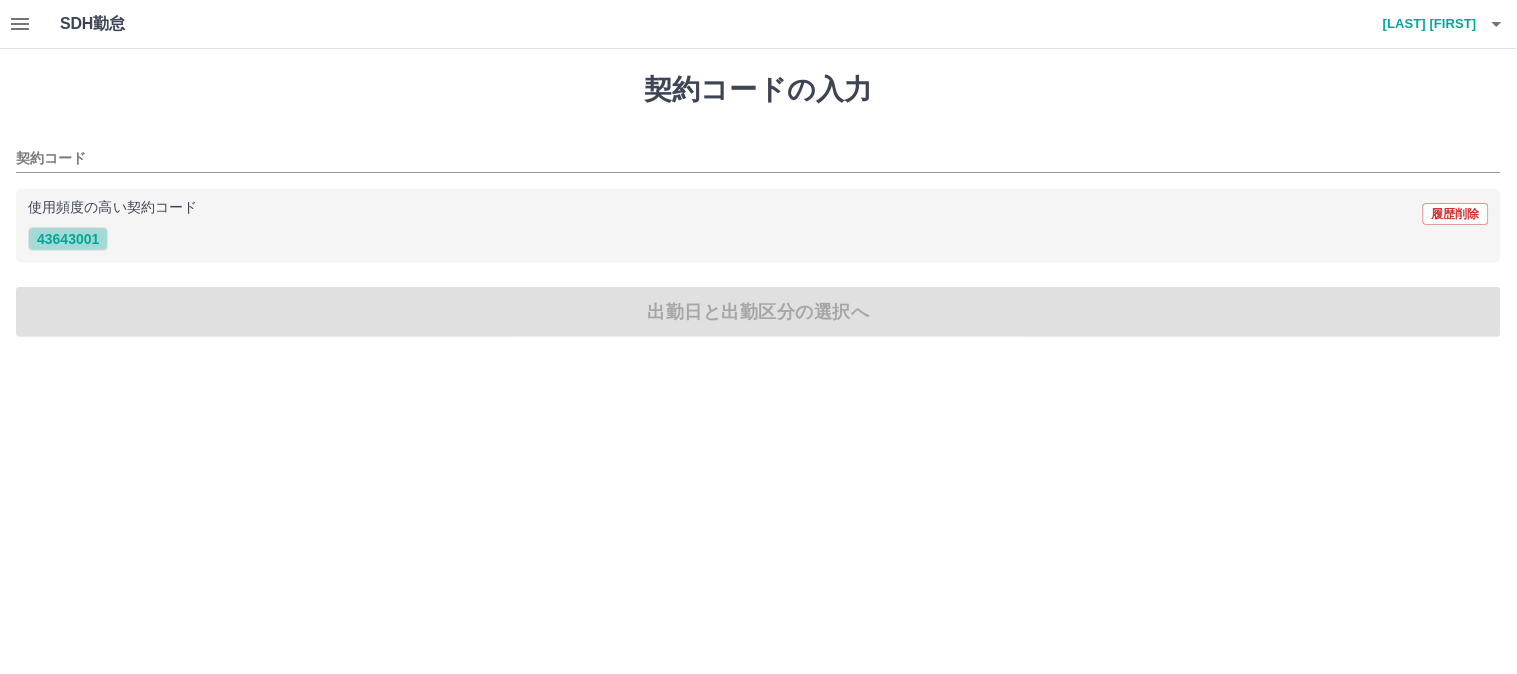 click on "43643001" at bounding box center (68, 239) 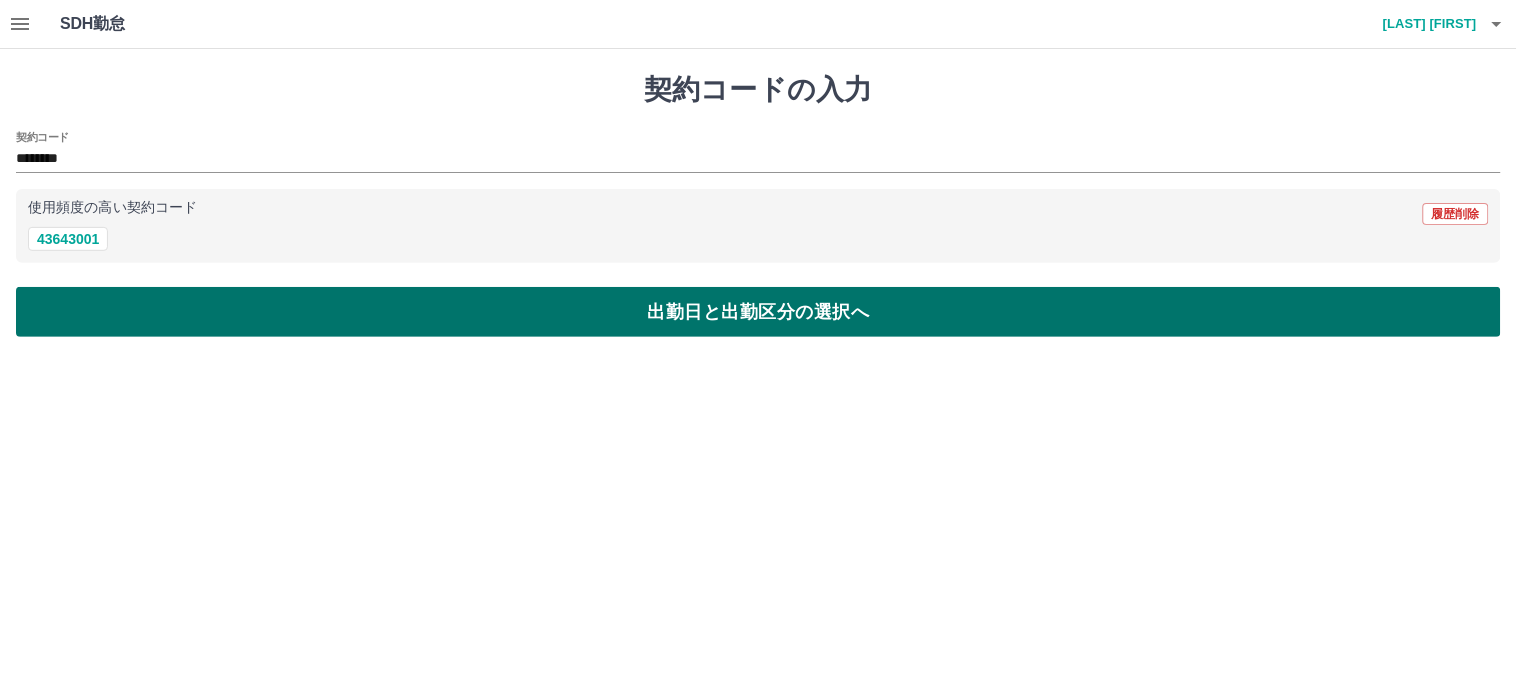 click on "出勤日と出勤区分の選択へ" at bounding box center (758, 312) 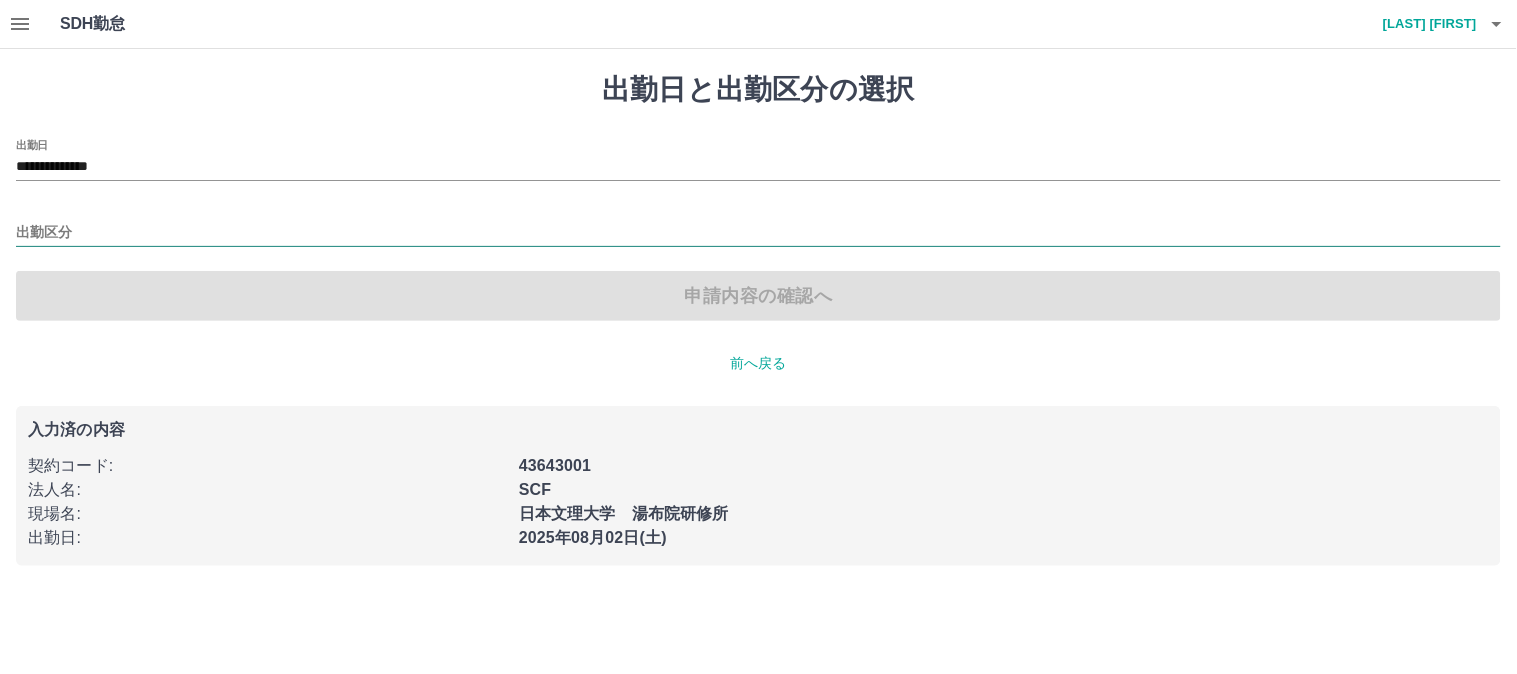 click on "出勤区分" at bounding box center [758, 233] 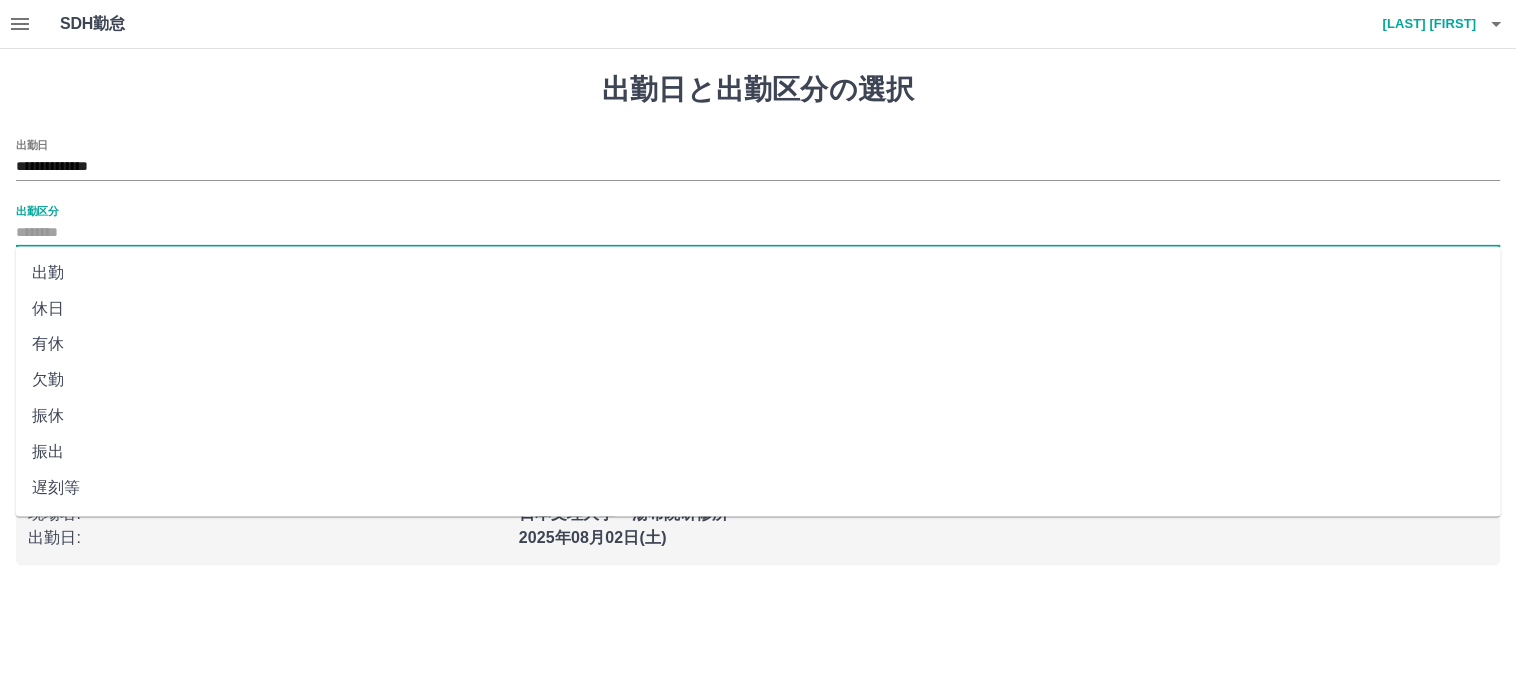 click on "出勤" at bounding box center (759, 273) 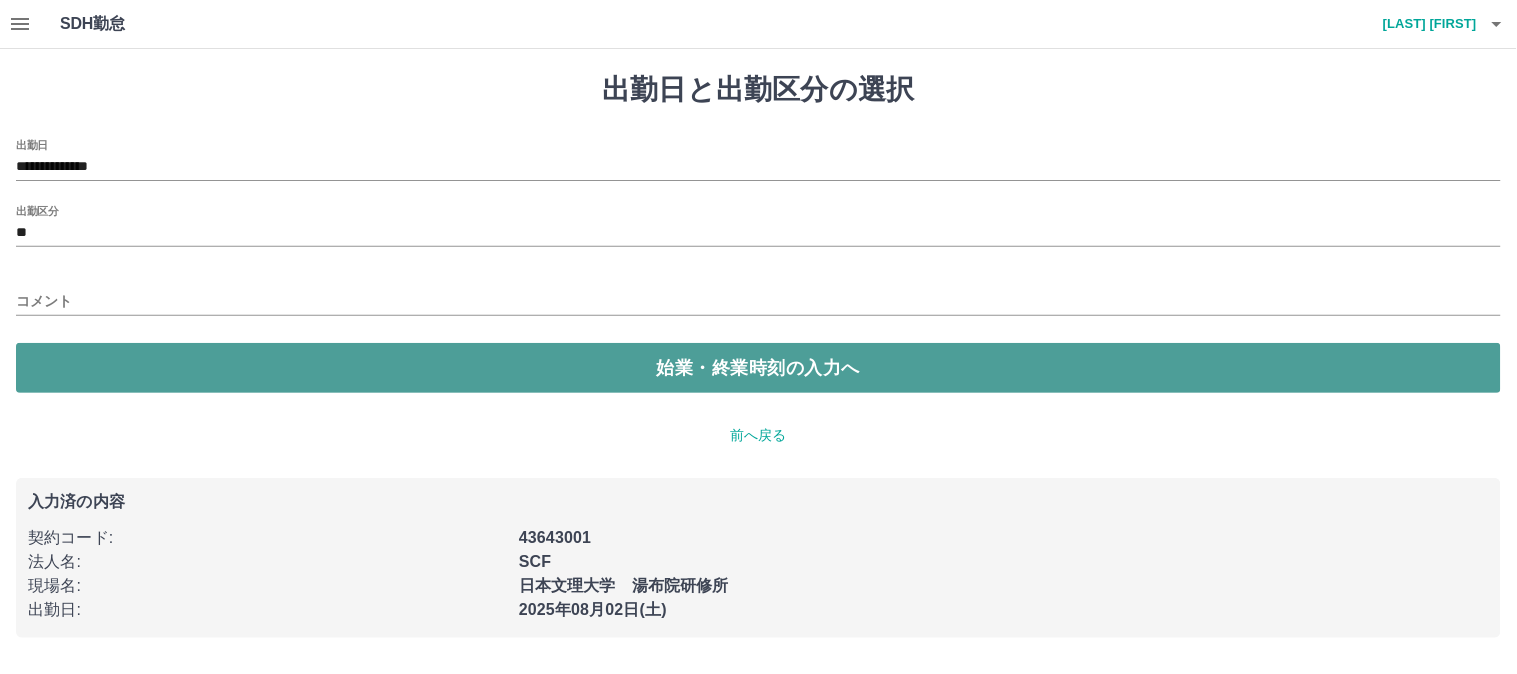 click on "始業・終業時刻の入力へ" at bounding box center [758, 368] 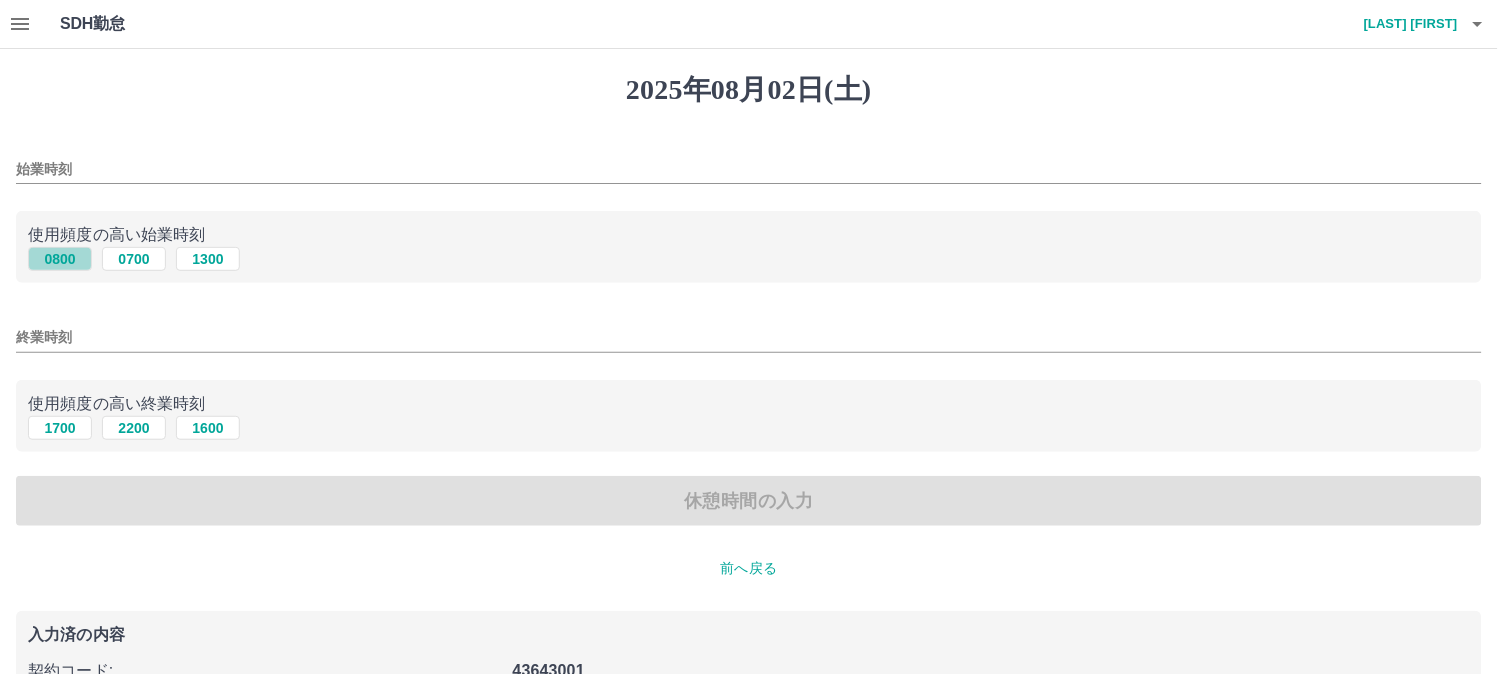 click on "0800" at bounding box center [60, 259] 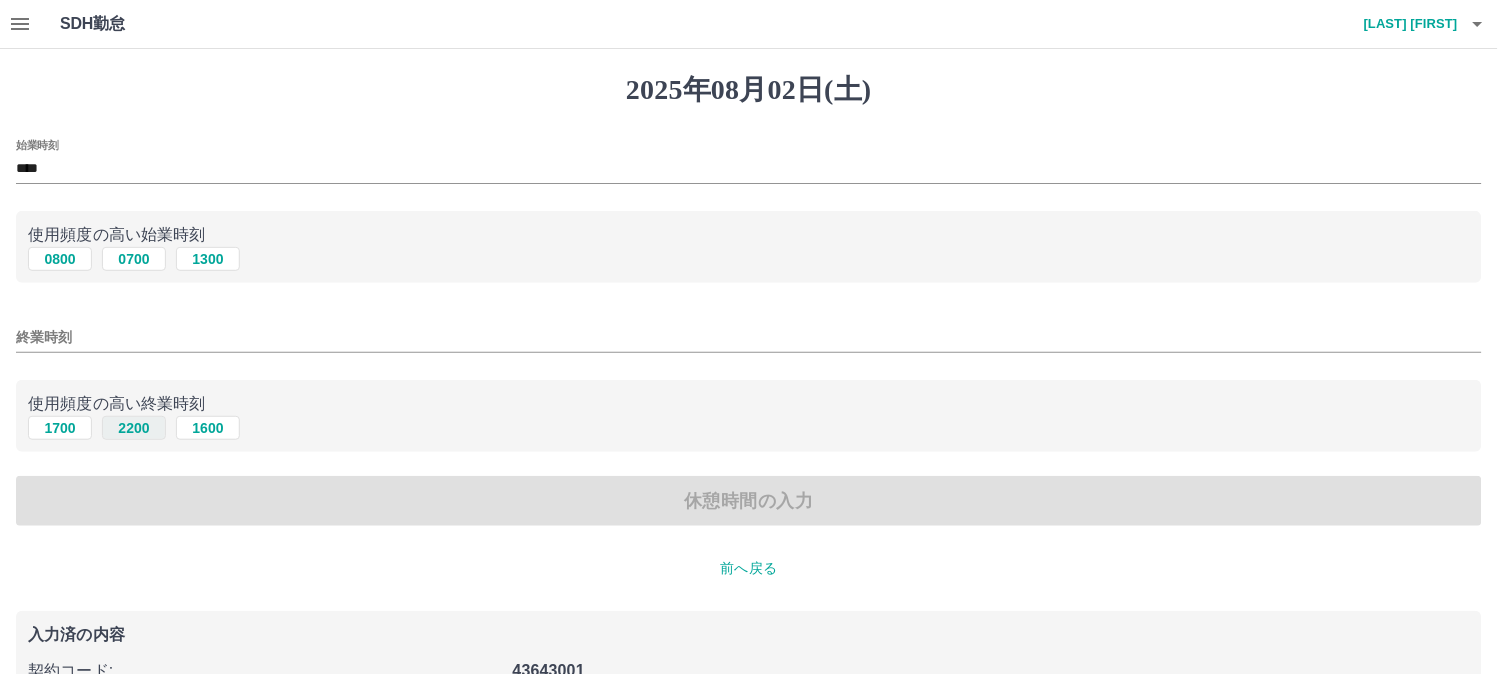 click on "2200" at bounding box center (134, 428) 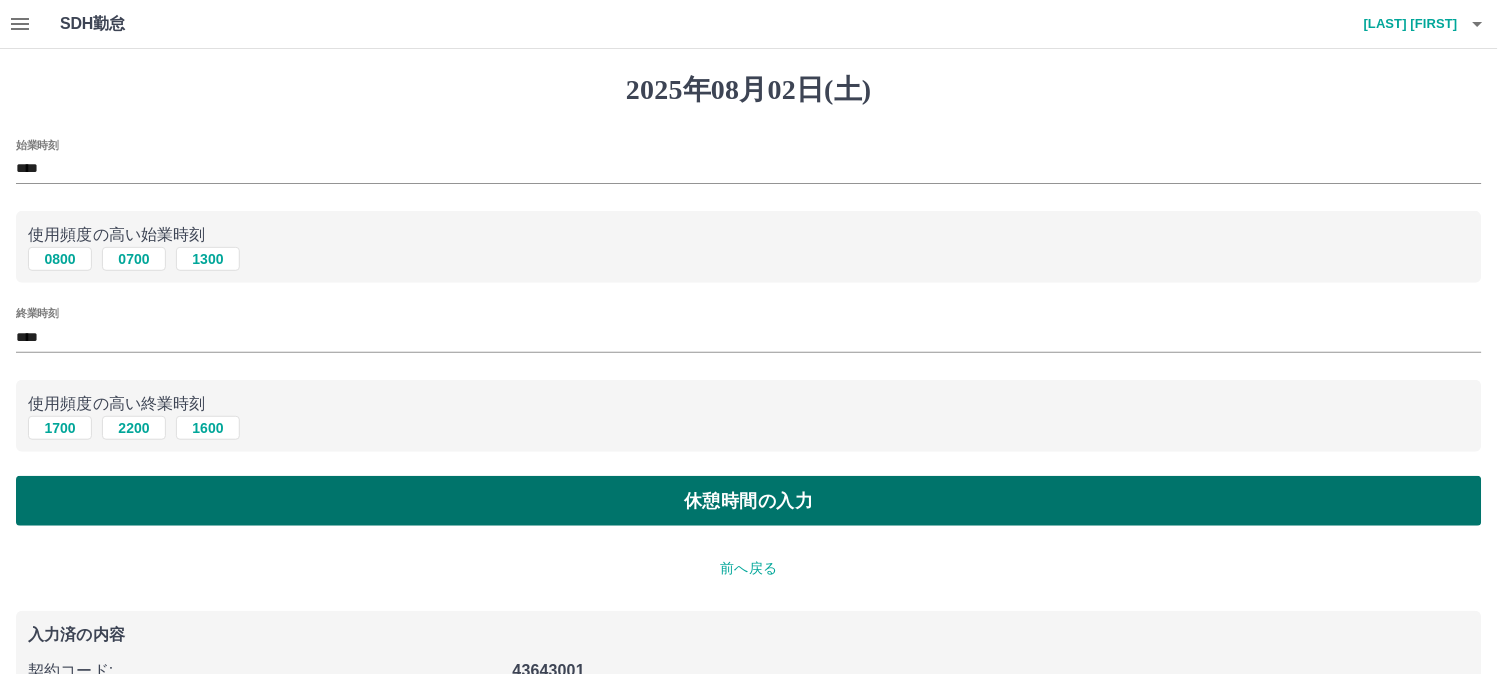 click on "休憩時間の入力" at bounding box center (749, 501) 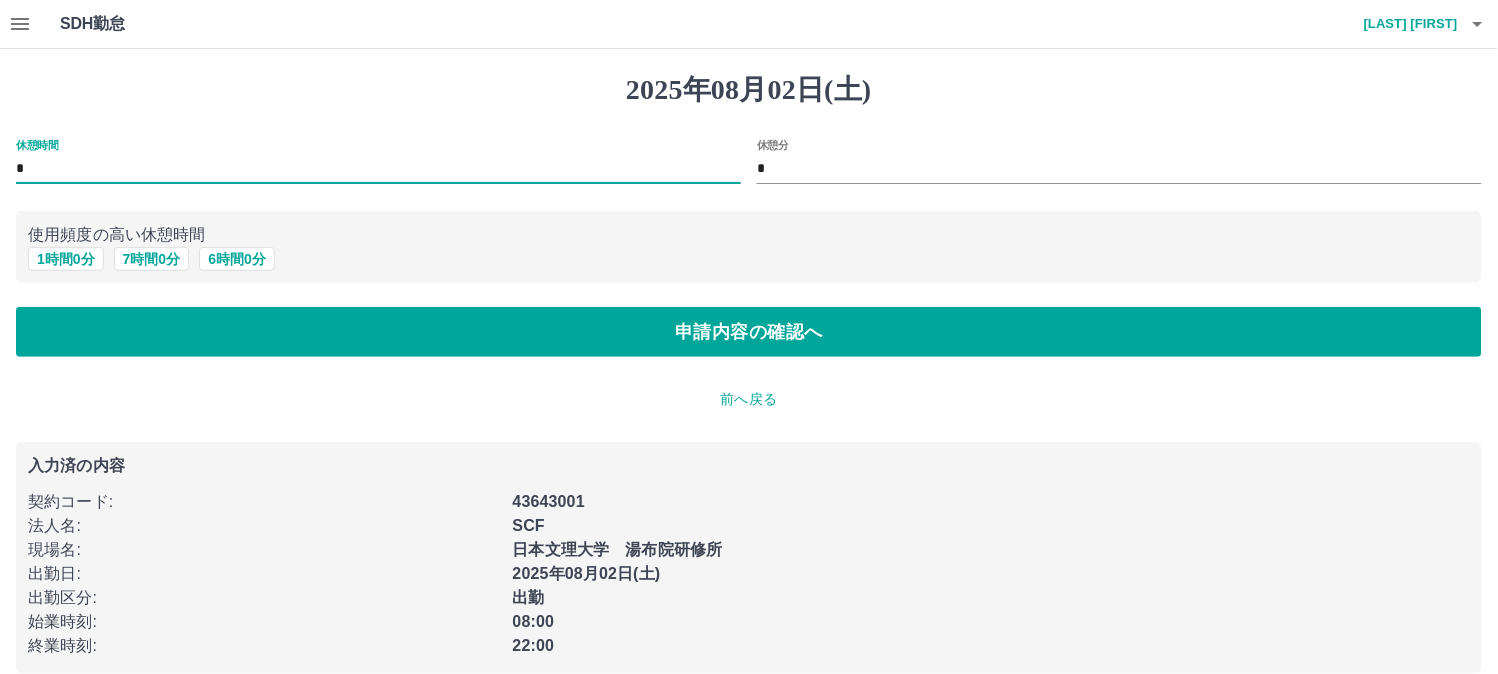 click on "*" at bounding box center [378, 169] 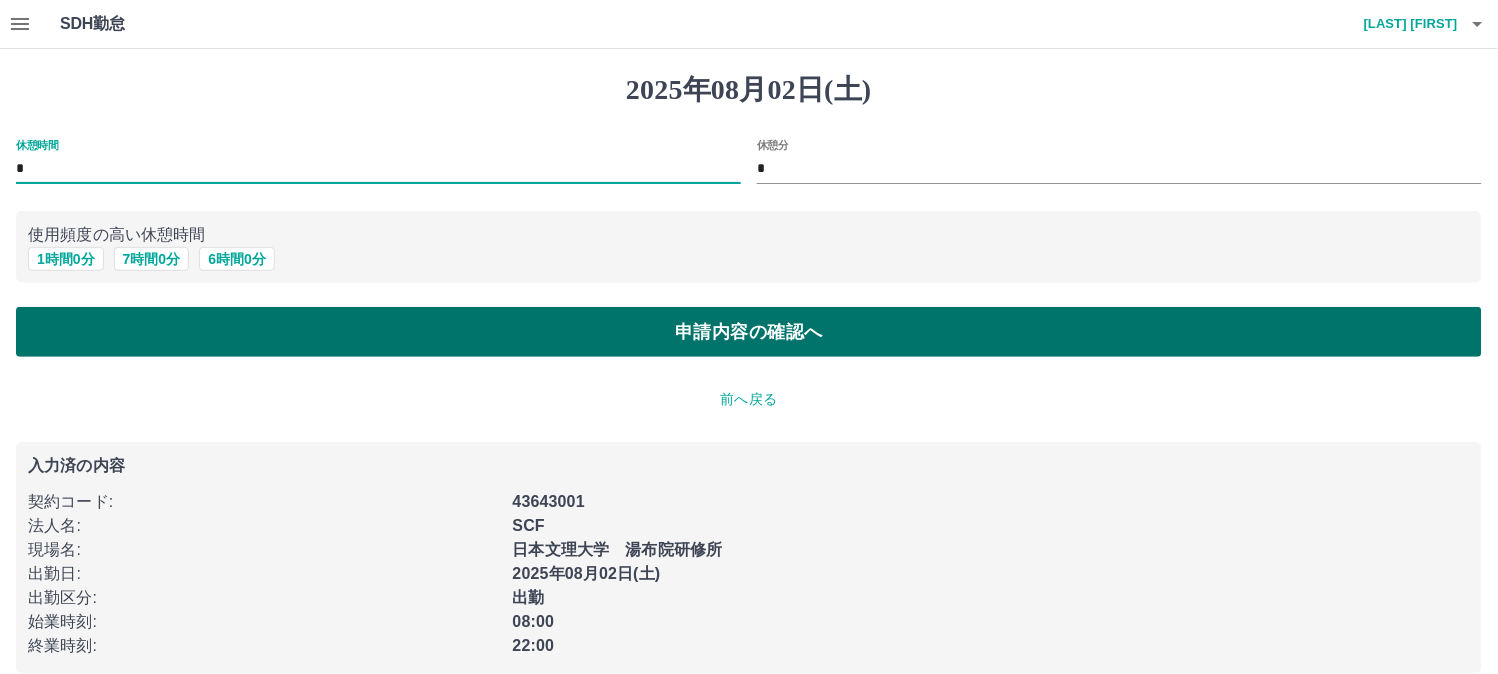 type on "*" 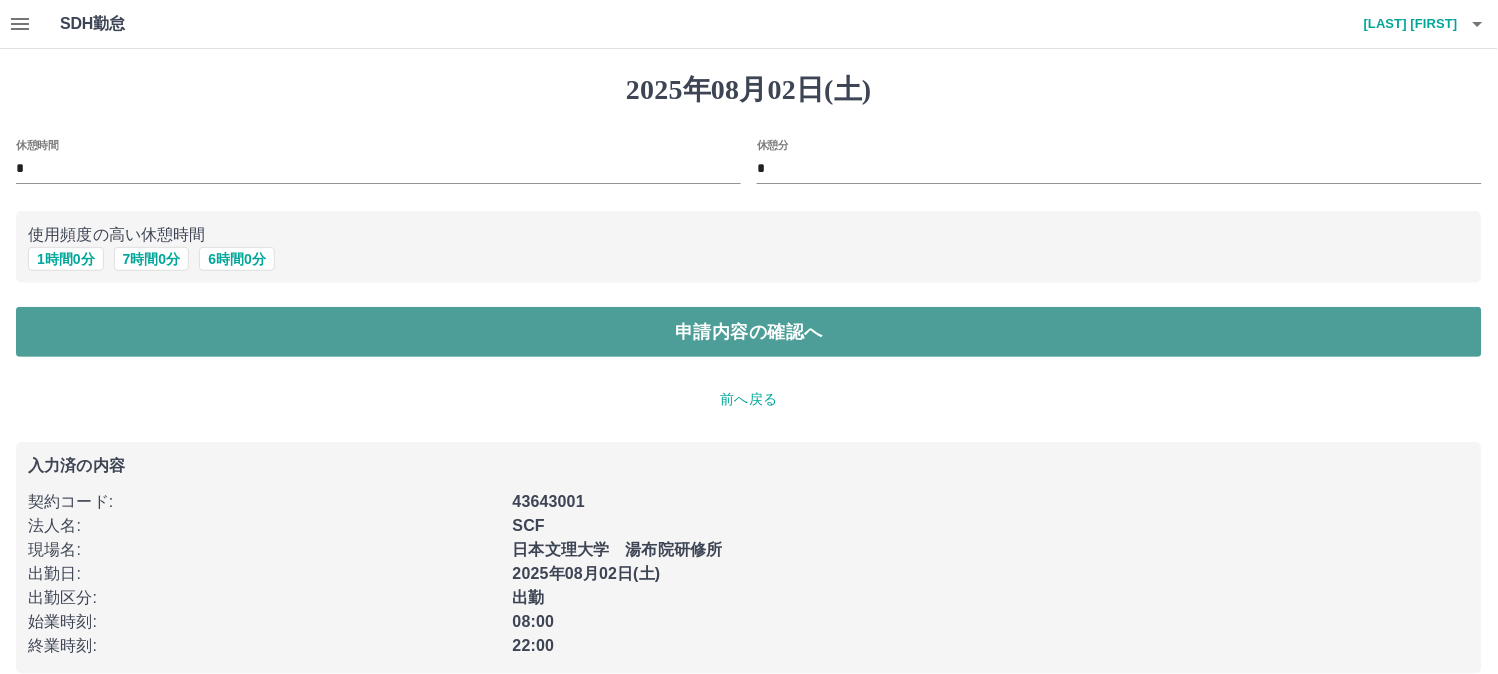 click on "申請内容の確認へ" at bounding box center [749, 332] 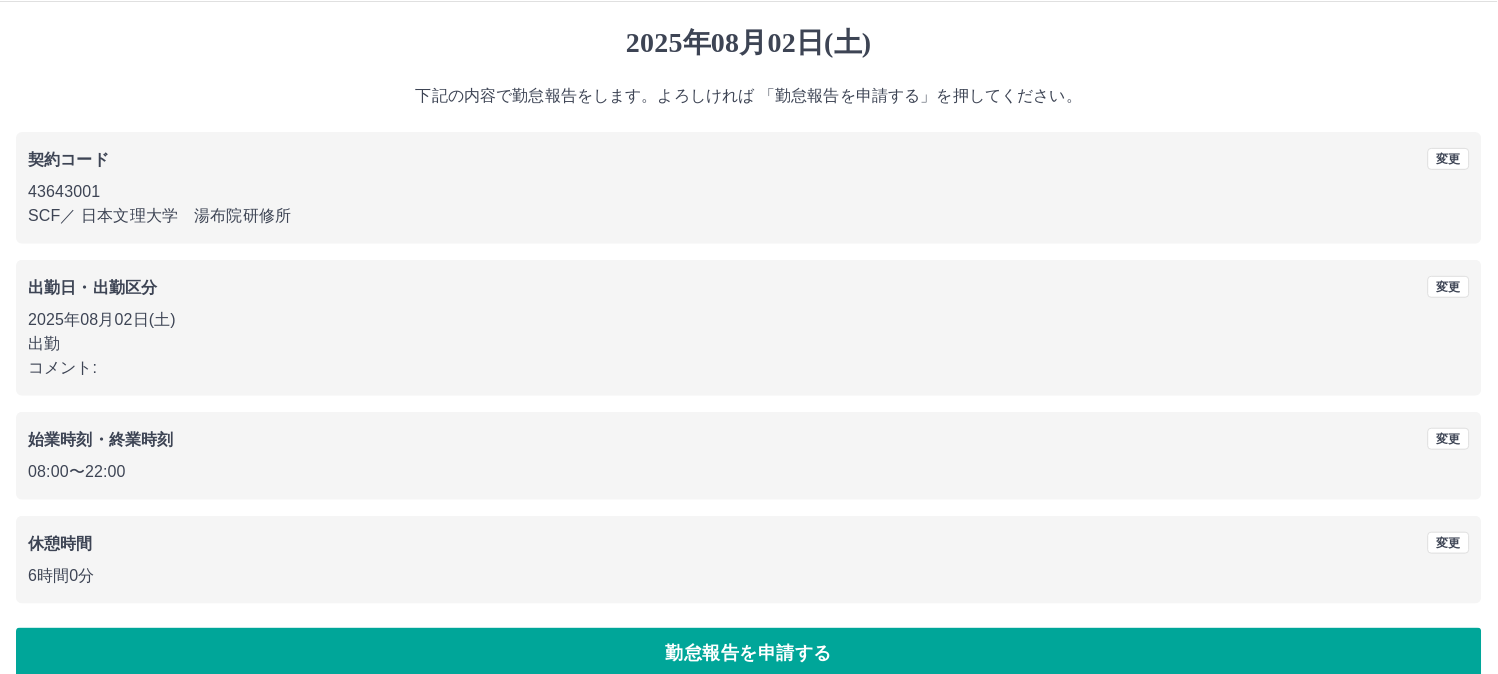 scroll, scrollTop: 74, scrollLeft: 0, axis: vertical 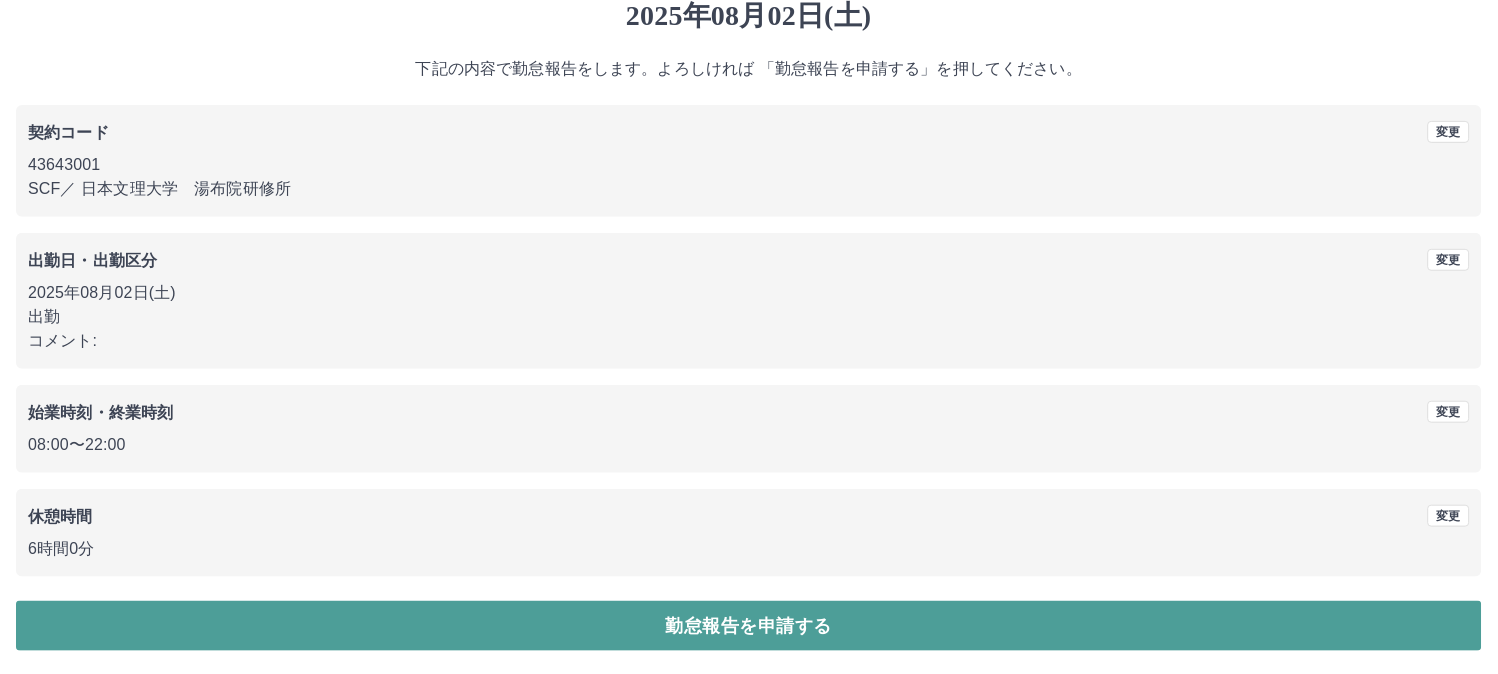 click on "勤怠報告を申請する" at bounding box center (749, 626) 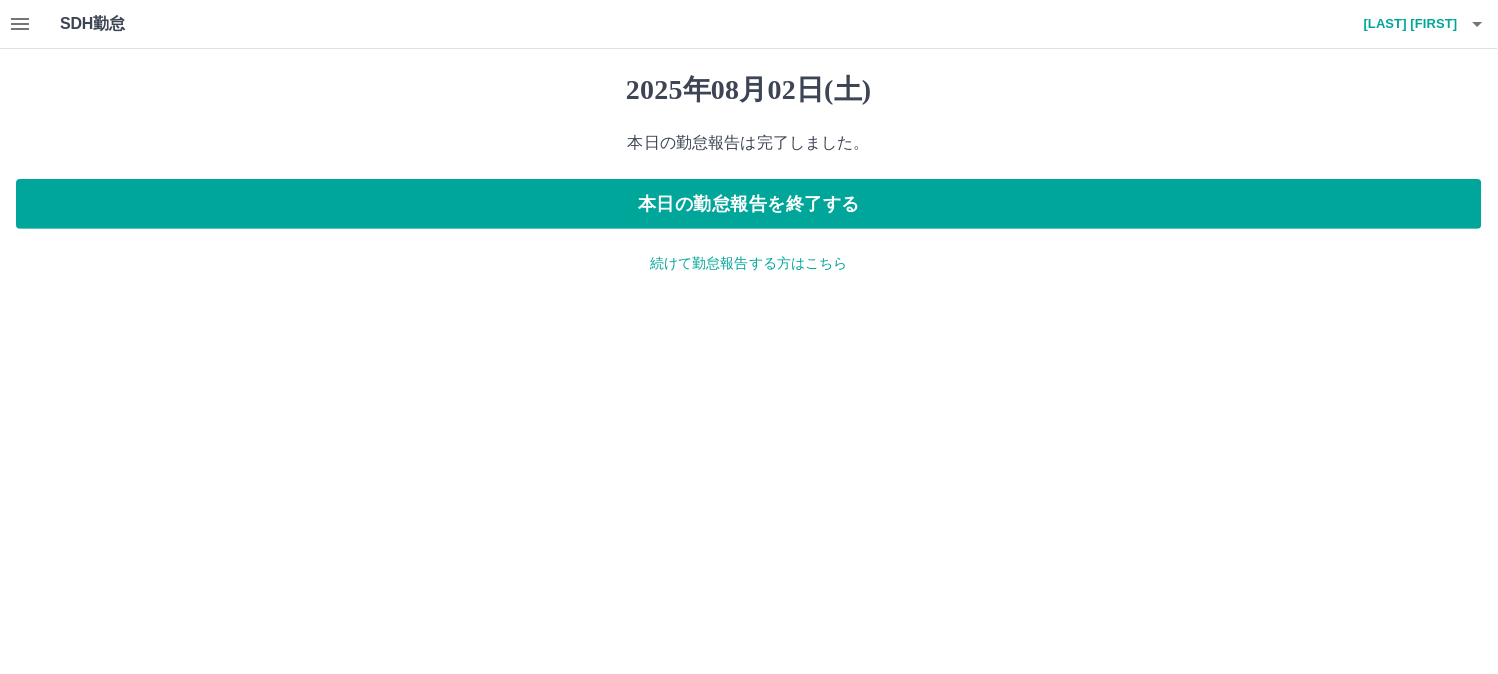 scroll, scrollTop: 0, scrollLeft: 0, axis: both 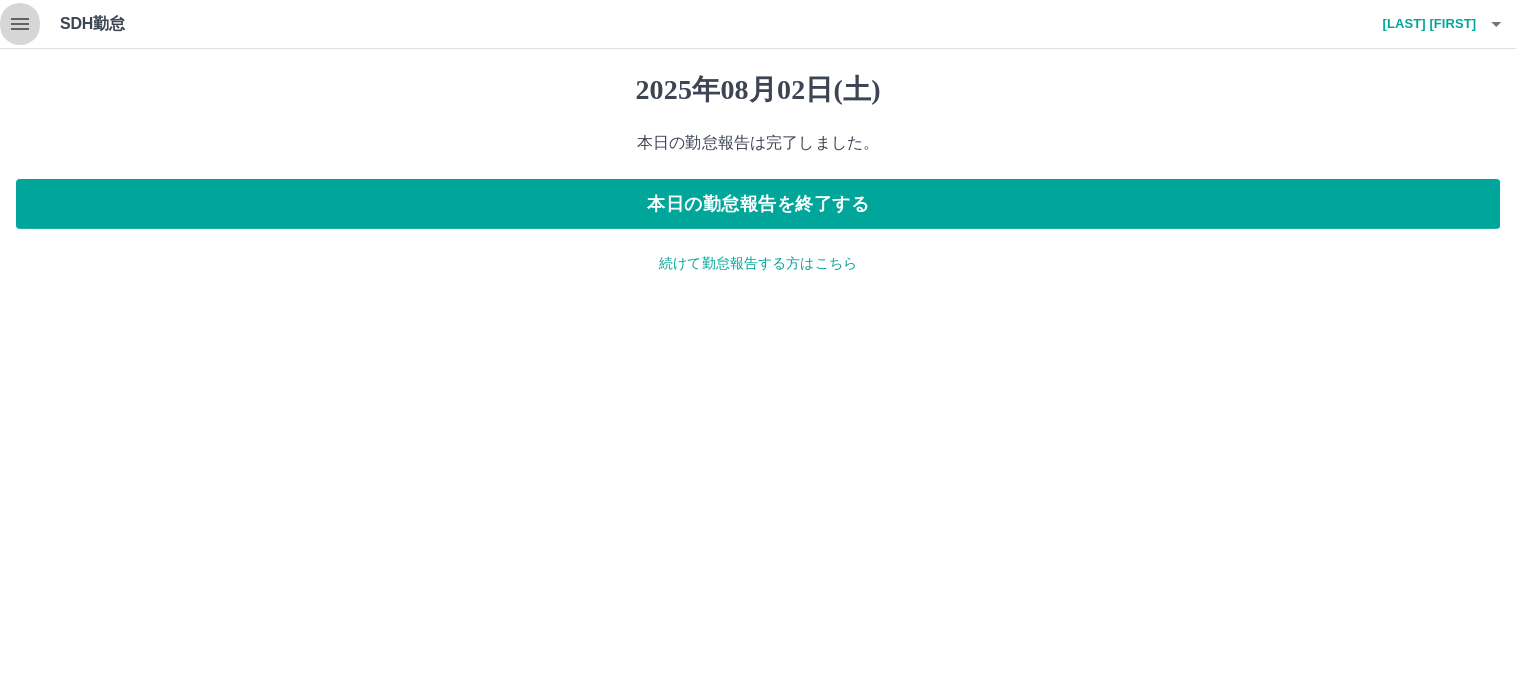 click 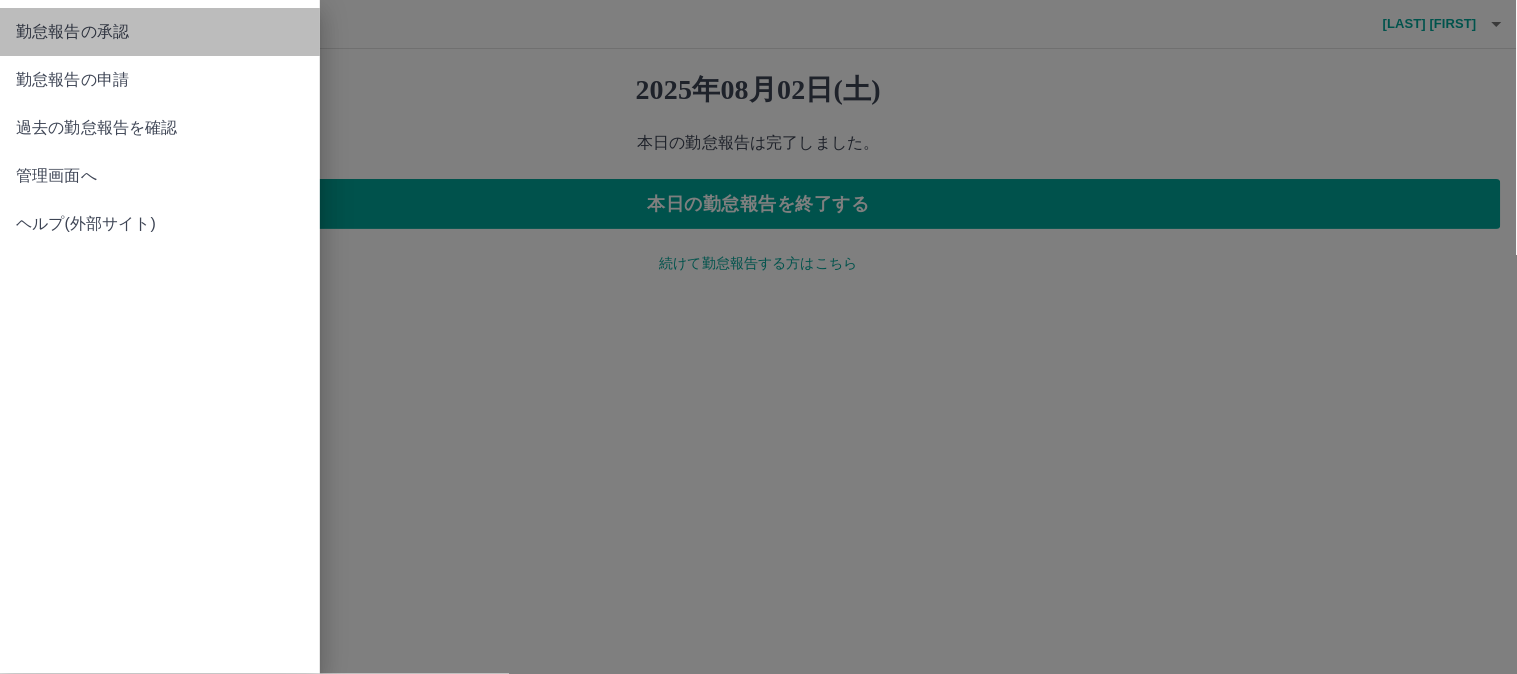 click on "勤怠報告の承認" at bounding box center [160, 32] 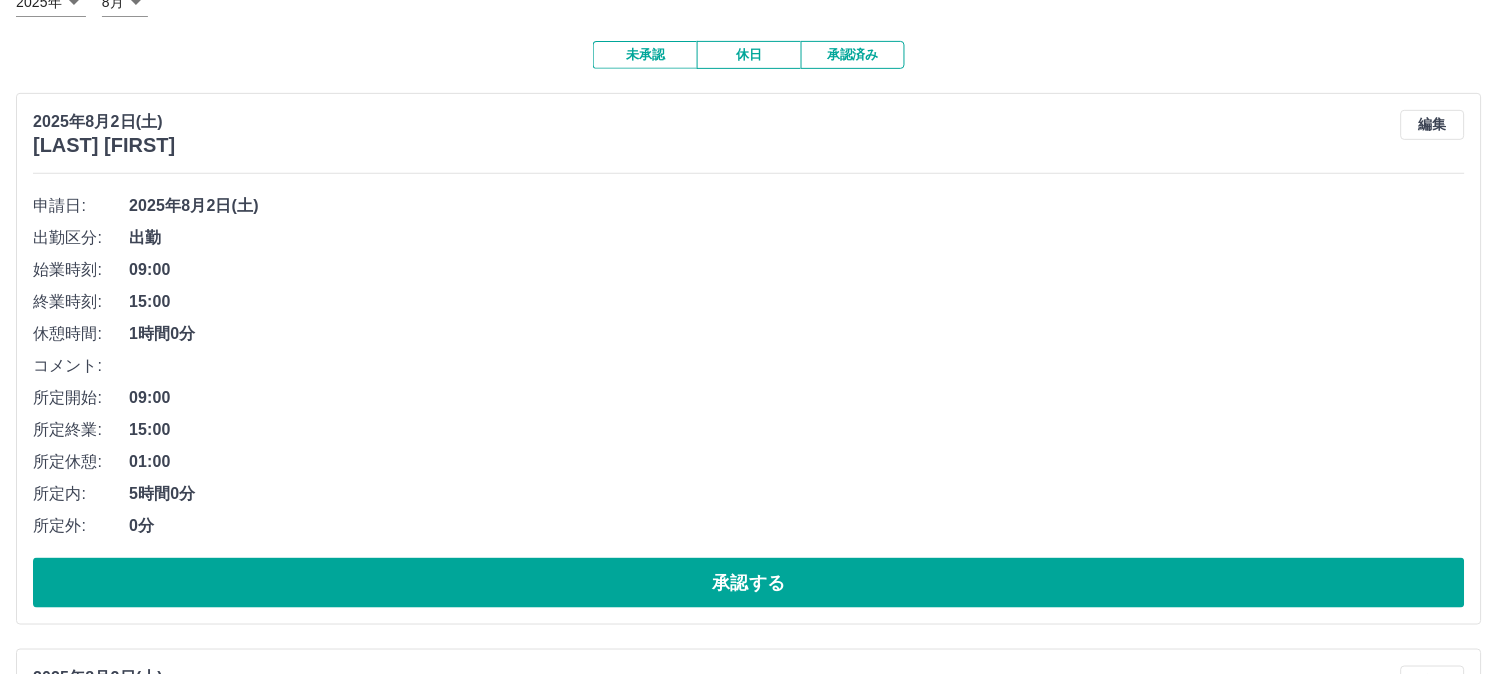 scroll, scrollTop: 222, scrollLeft: 0, axis: vertical 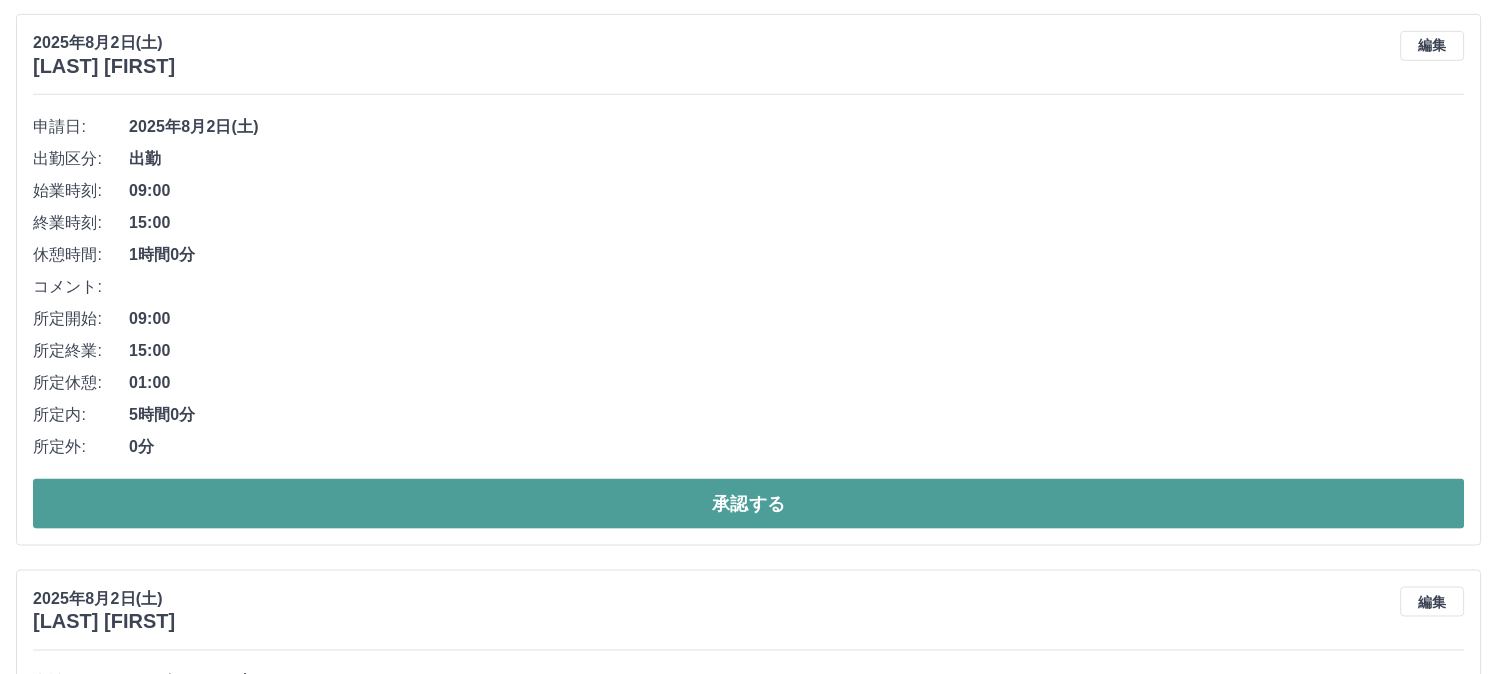 click on "承認する" at bounding box center (749, 504) 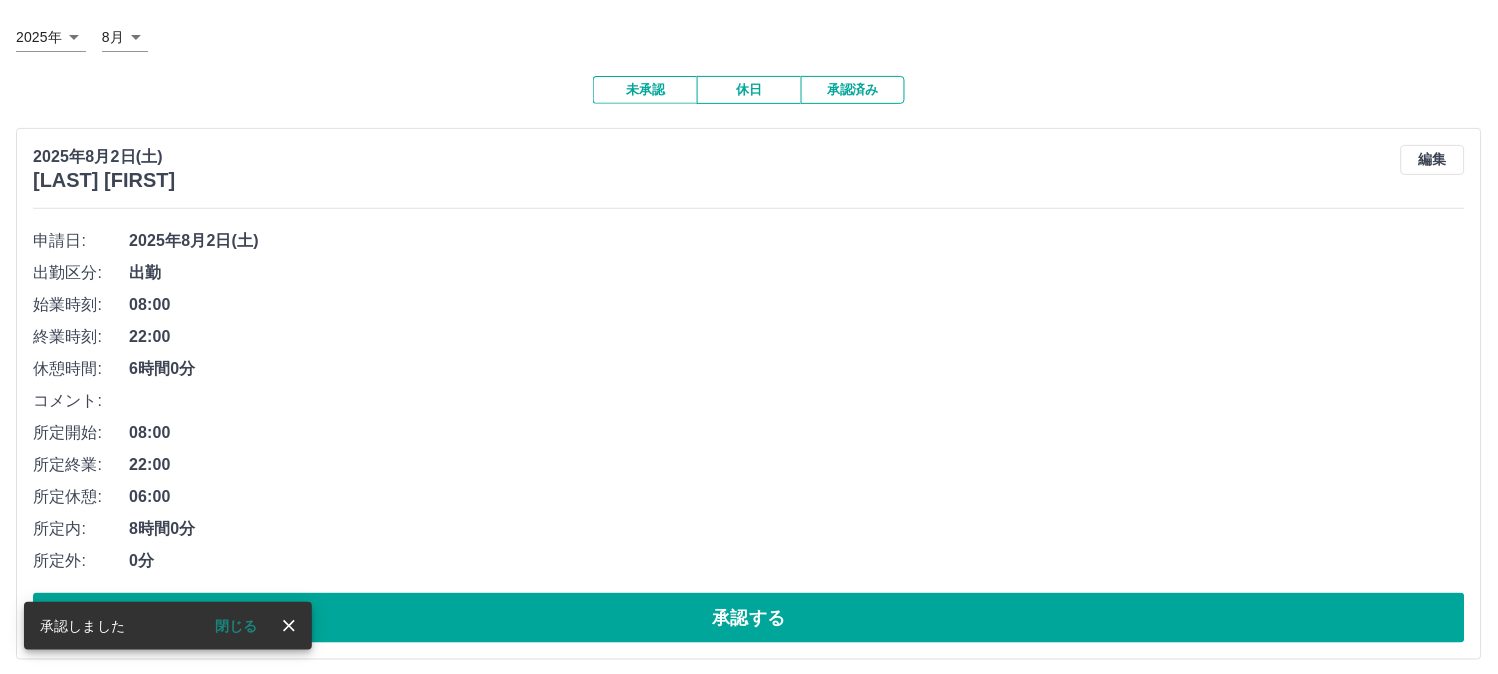 scroll, scrollTop: 120, scrollLeft: 0, axis: vertical 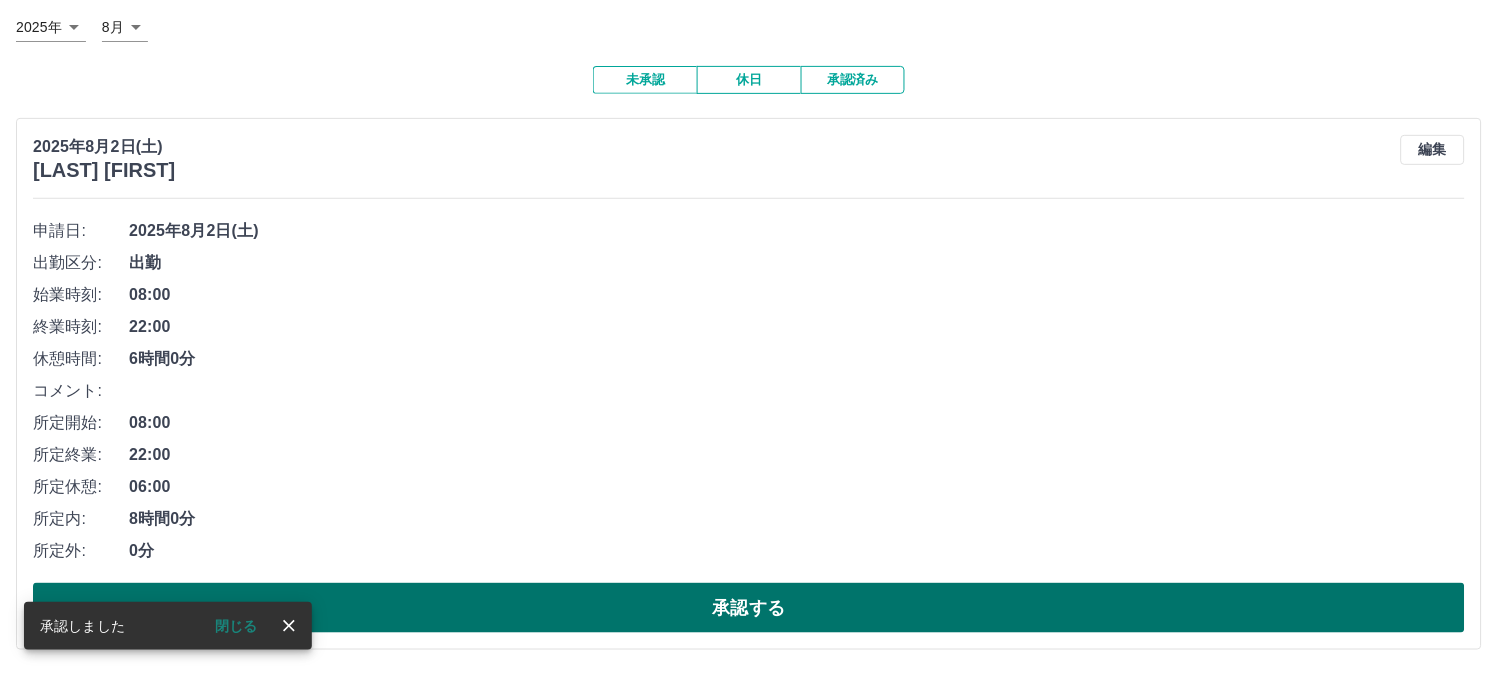 click on "承認する" at bounding box center (749, 608) 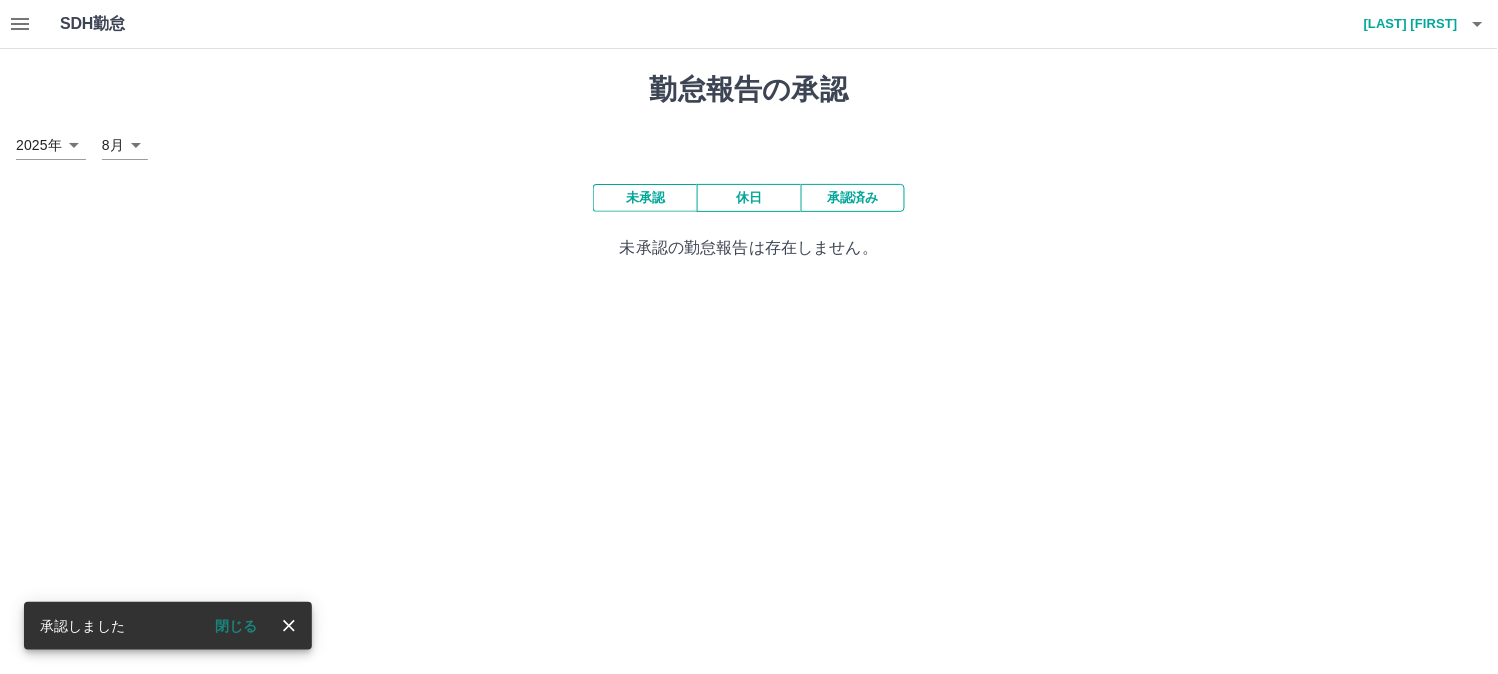 scroll, scrollTop: 0, scrollLeft: 0, axis: both 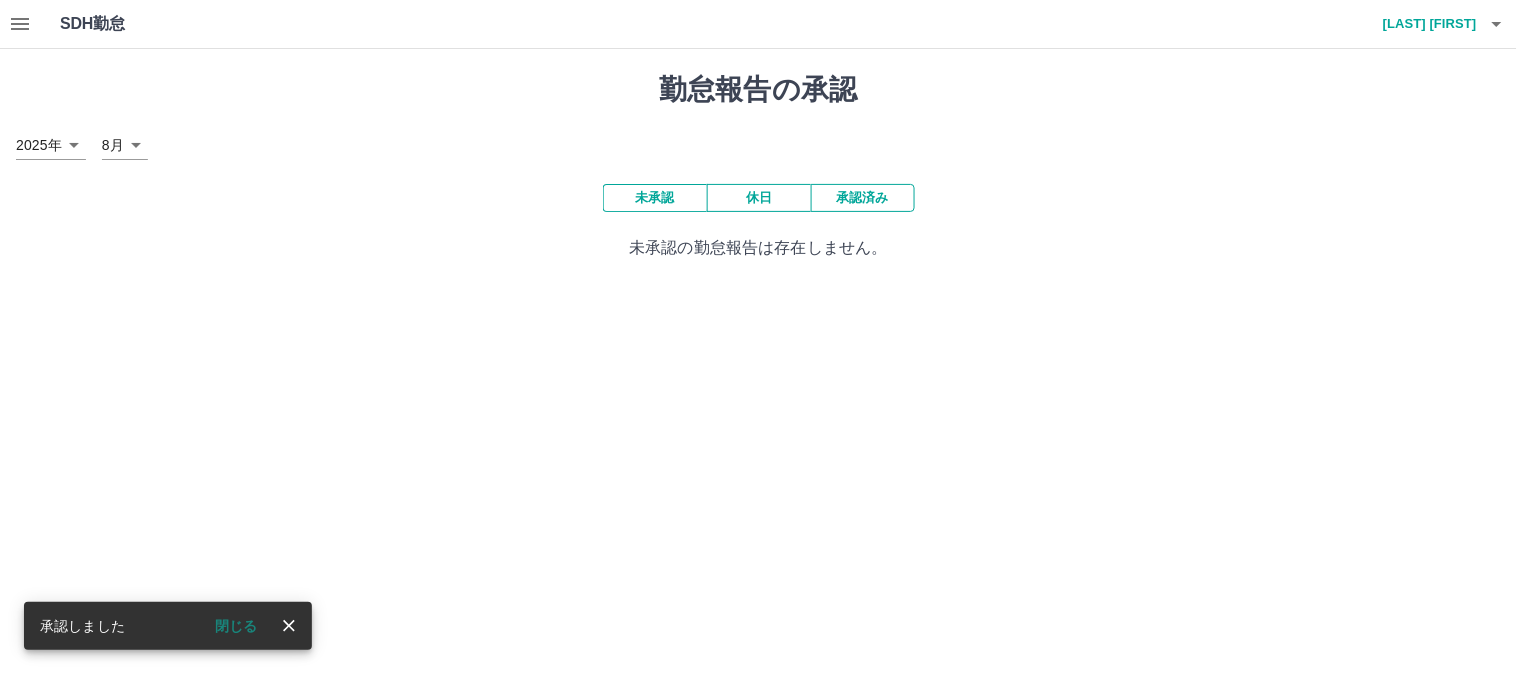 click on "SDH勤怠 [LAST] [FIRST] 承認しました 閉じる 勤怠報告の承認 [YEAR] [MONTH] * 未承認 休日 承認済み 未承認の勤怠報告は存在しません。 SDH勤怠" at bounding box center [758, 142] 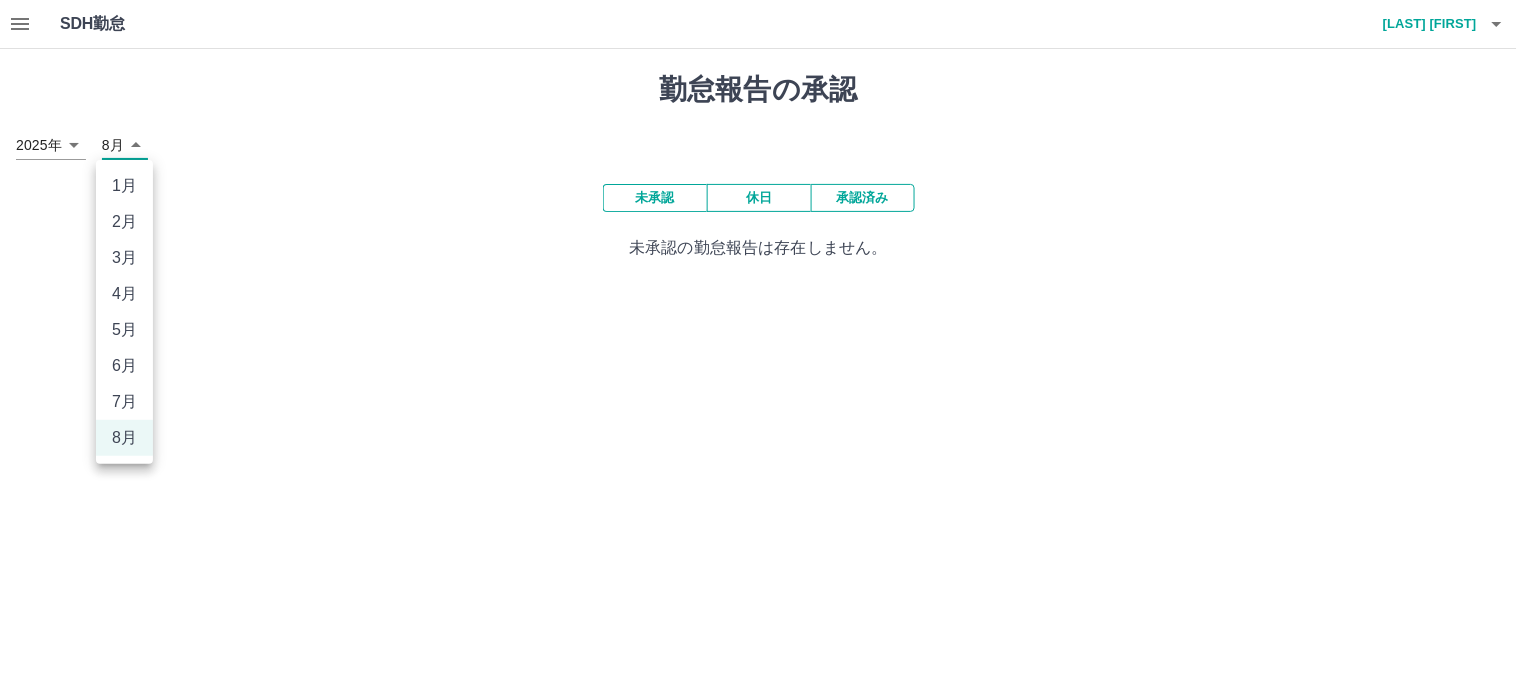 click on "7月" at bounding box center (124, 402) 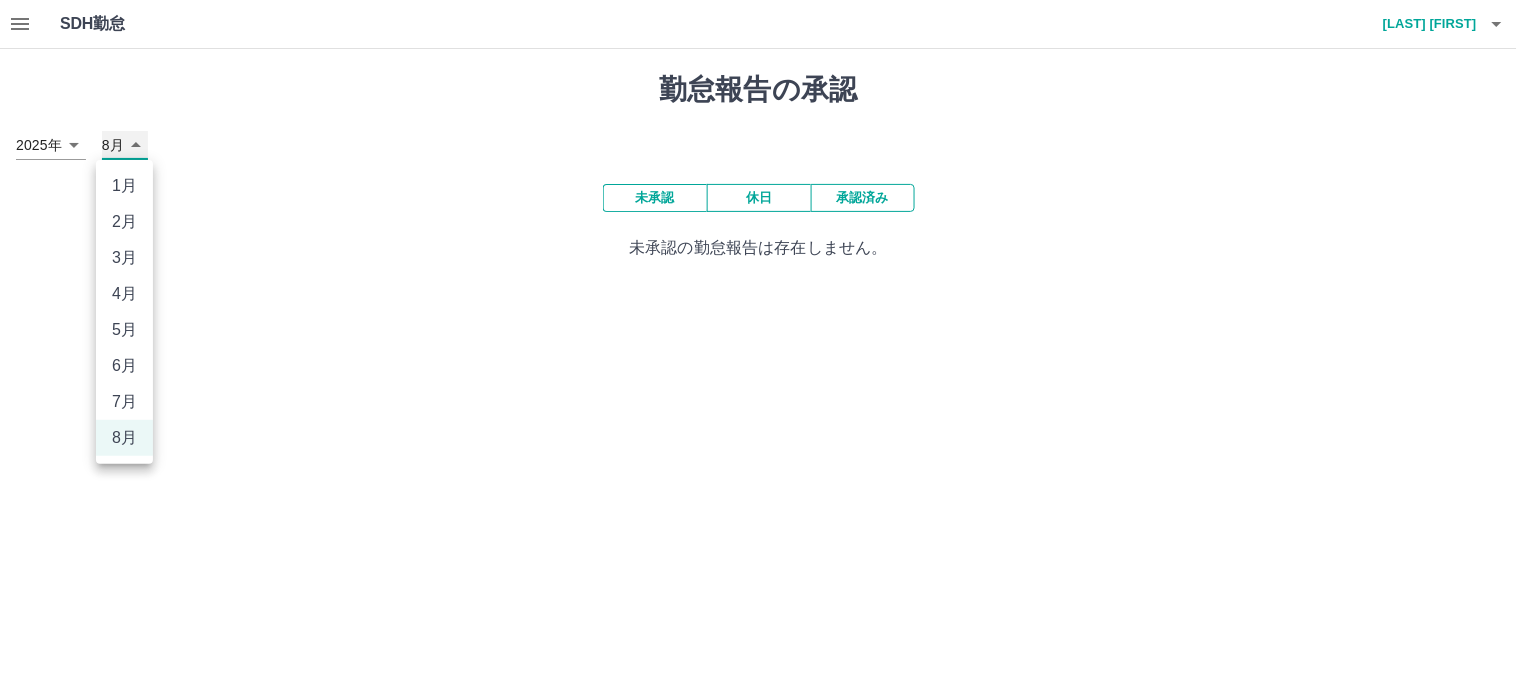 type on "*" 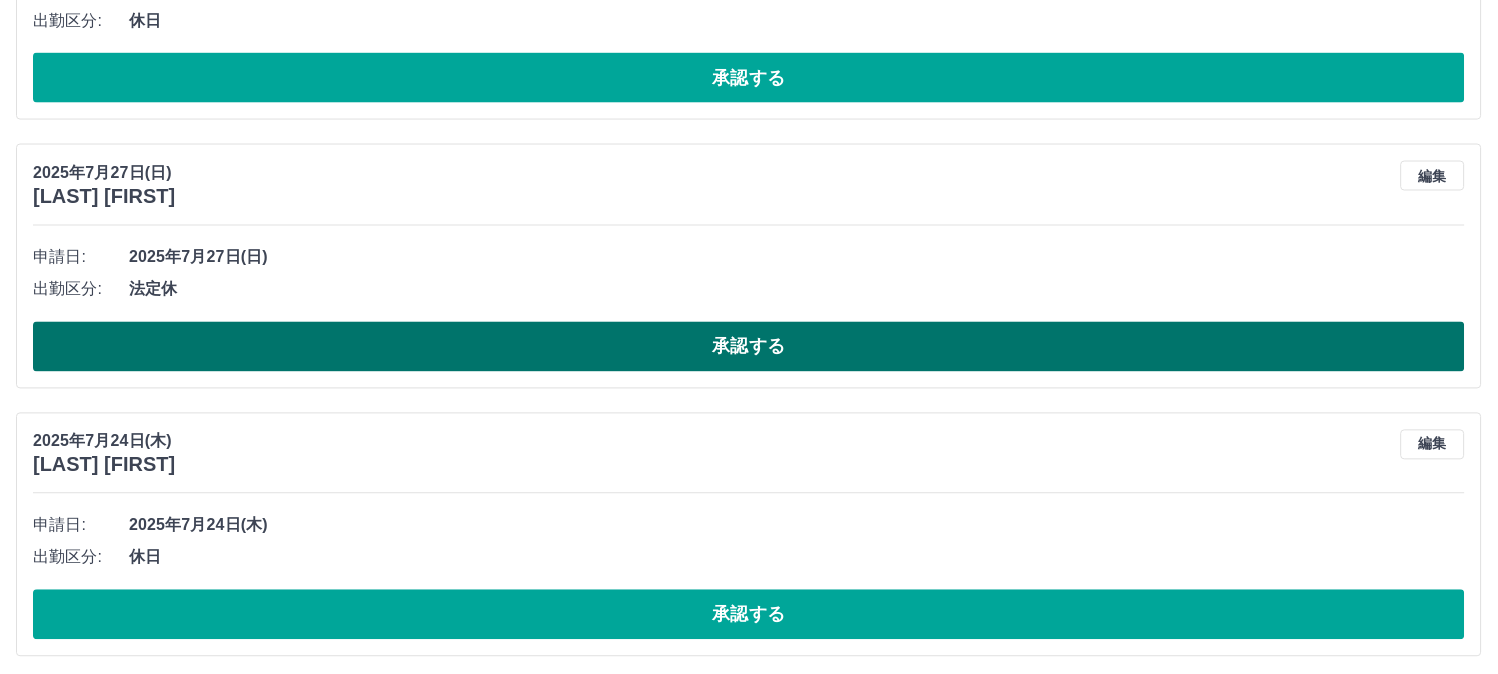 scroll, scrollTop: 637, scrollLeft: 0, axis: vertical 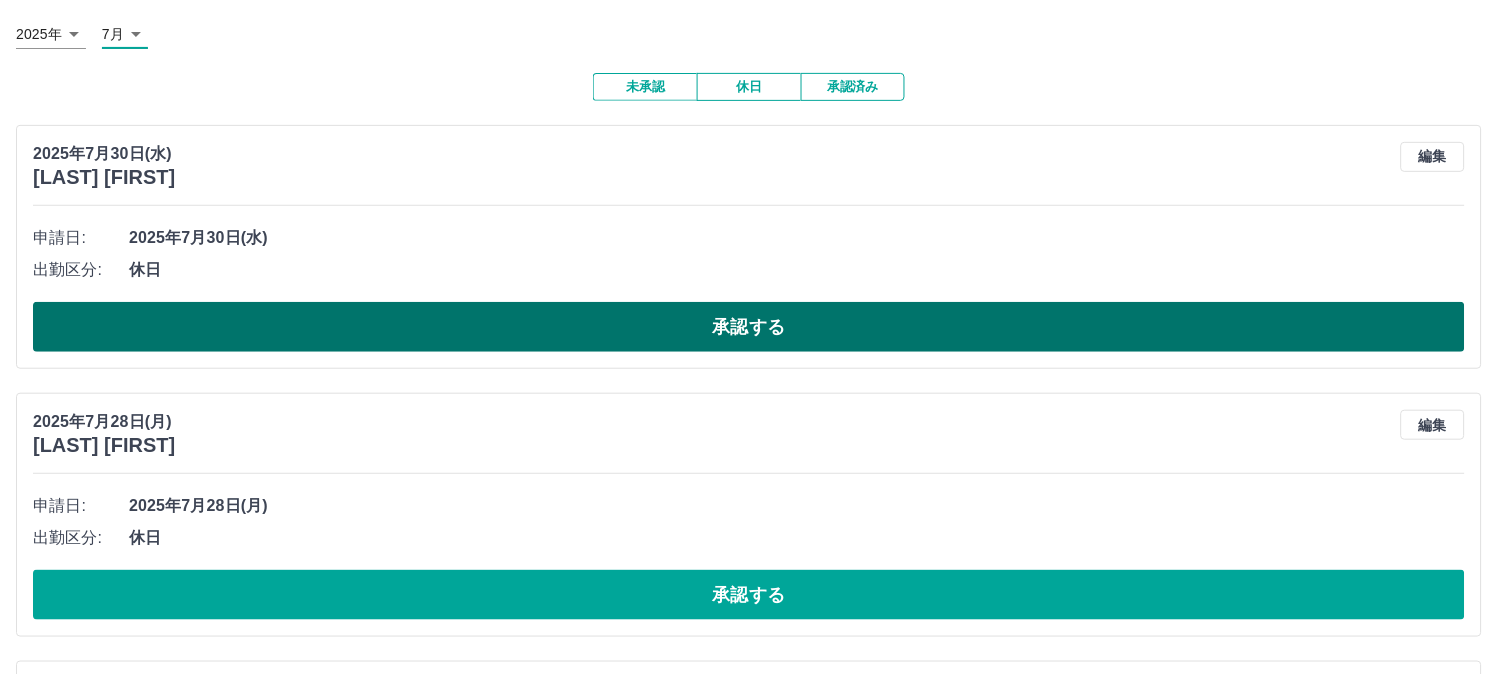 click on "承認する" at bounding box center (749, 327) 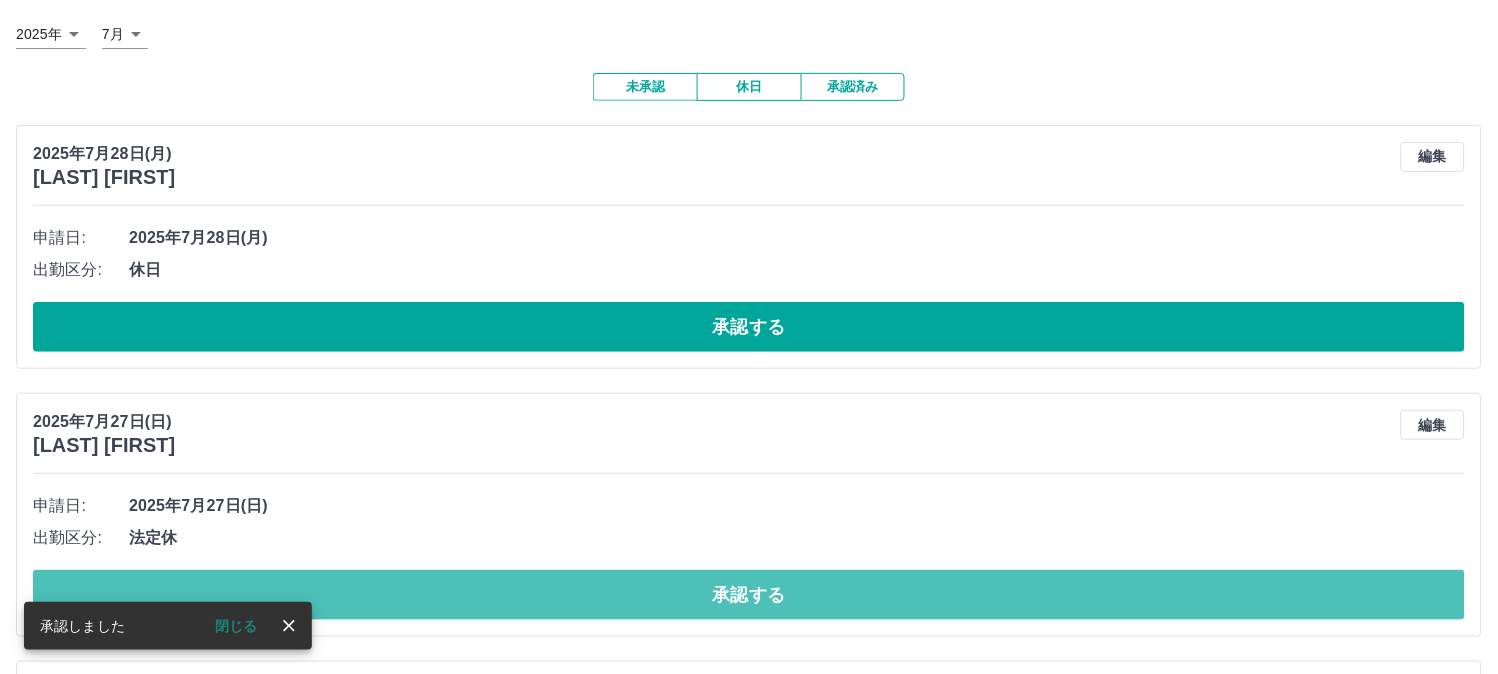click on "承認する" at bounding box center (749, 595) 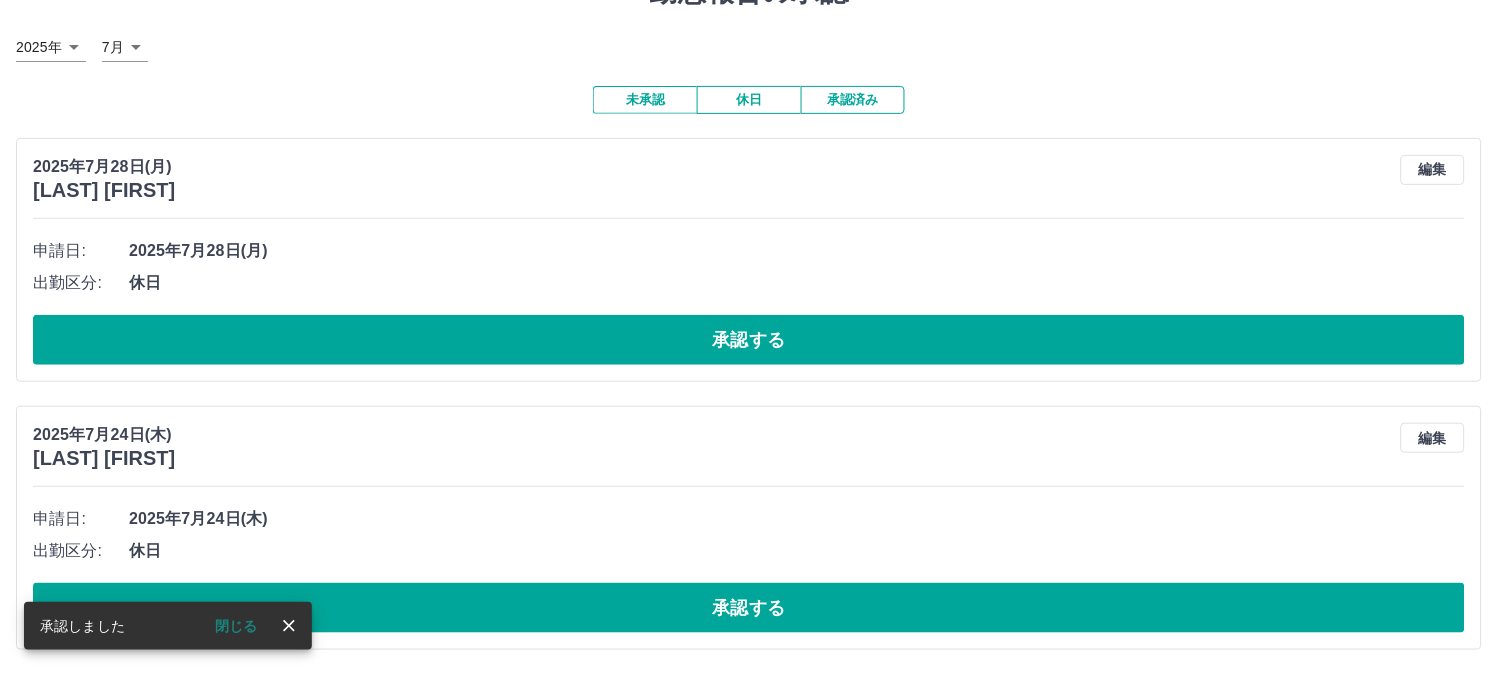 scroll, scrollTop: 101, scrollLeft: 0, axis: vertical 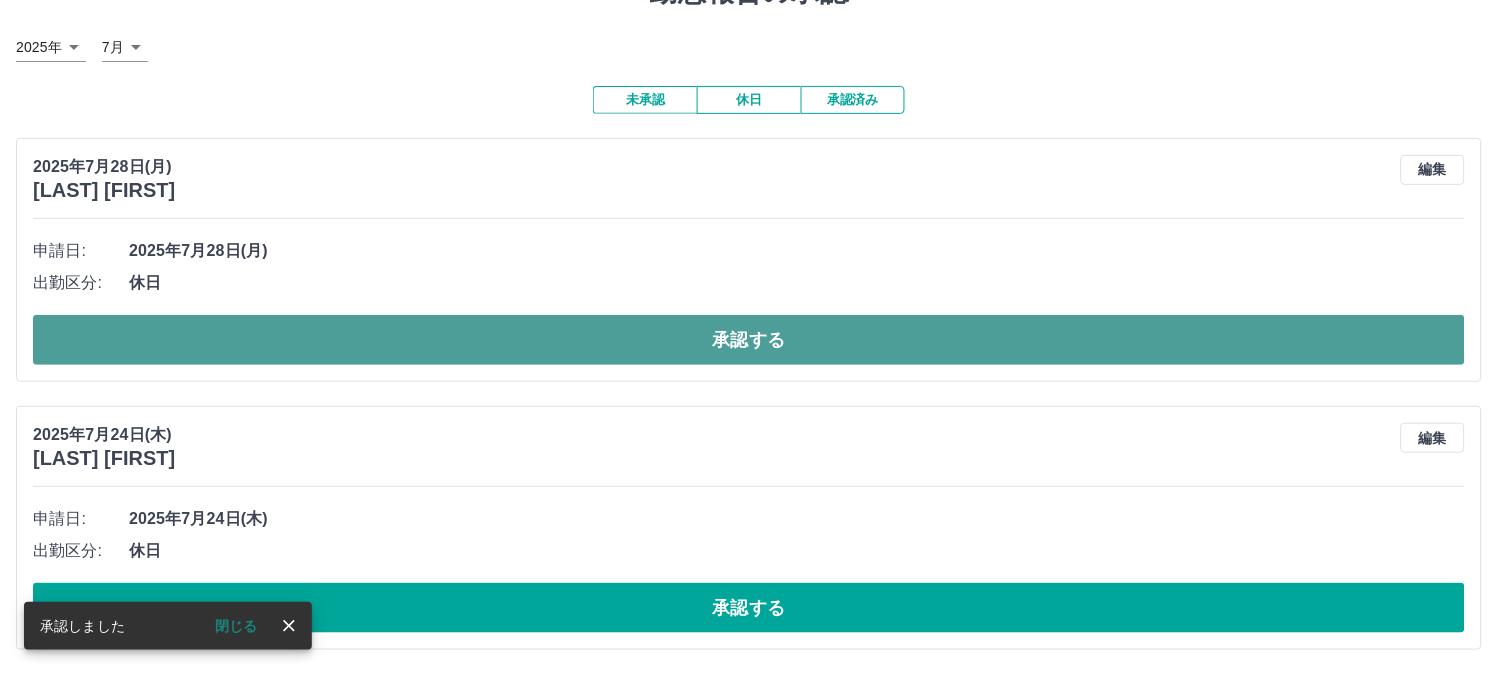 click on "承認する" at bounding box center (749, 340) 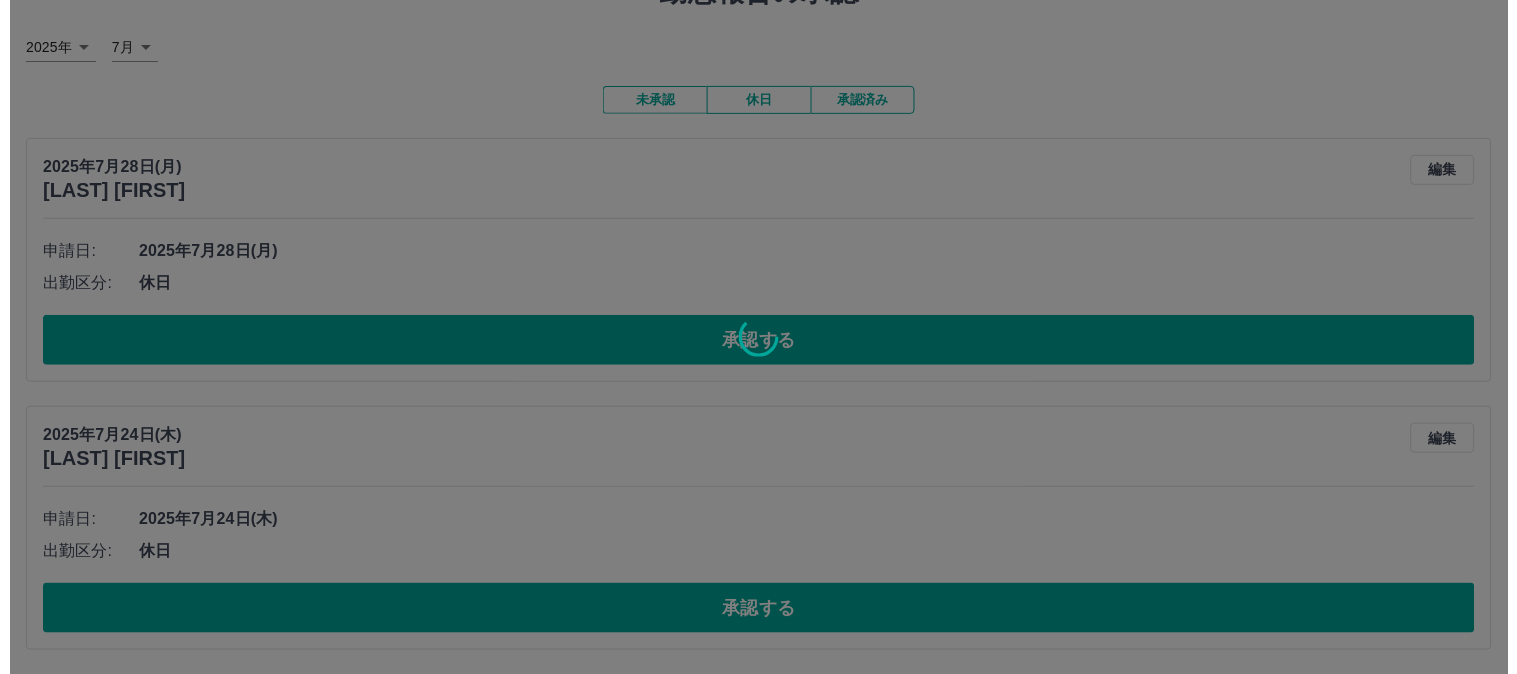 scroll, scrollTop: 0, scrollLeft: 0, axis: both 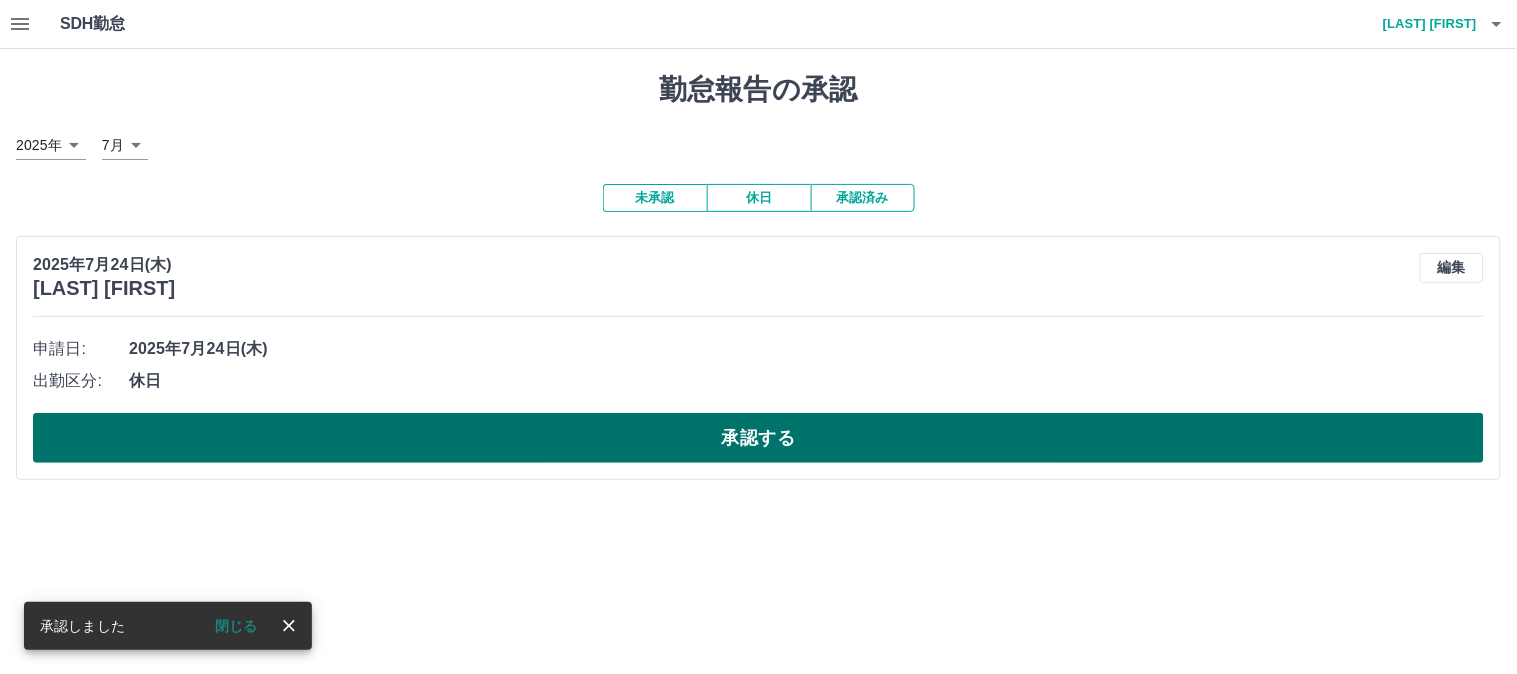 click on "承認する" at bounding box center (758, 438) 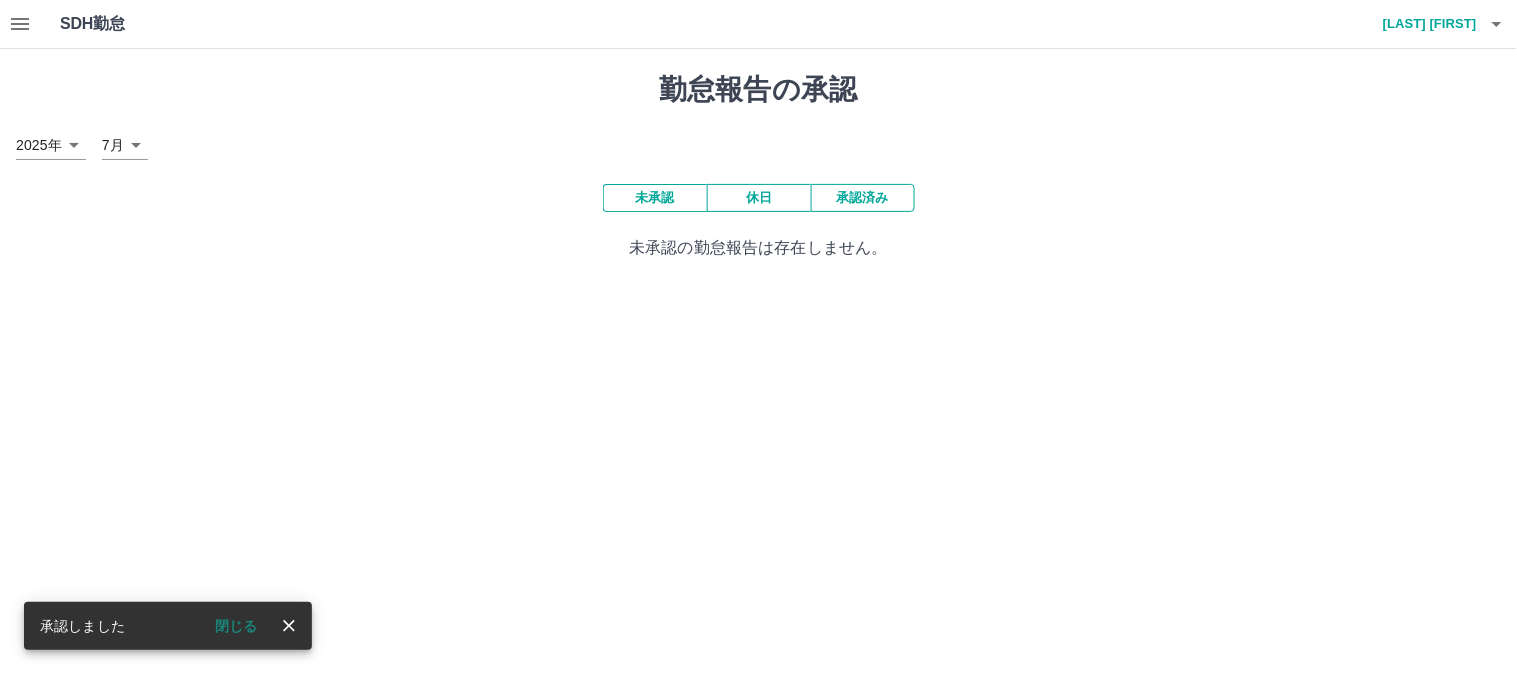 click 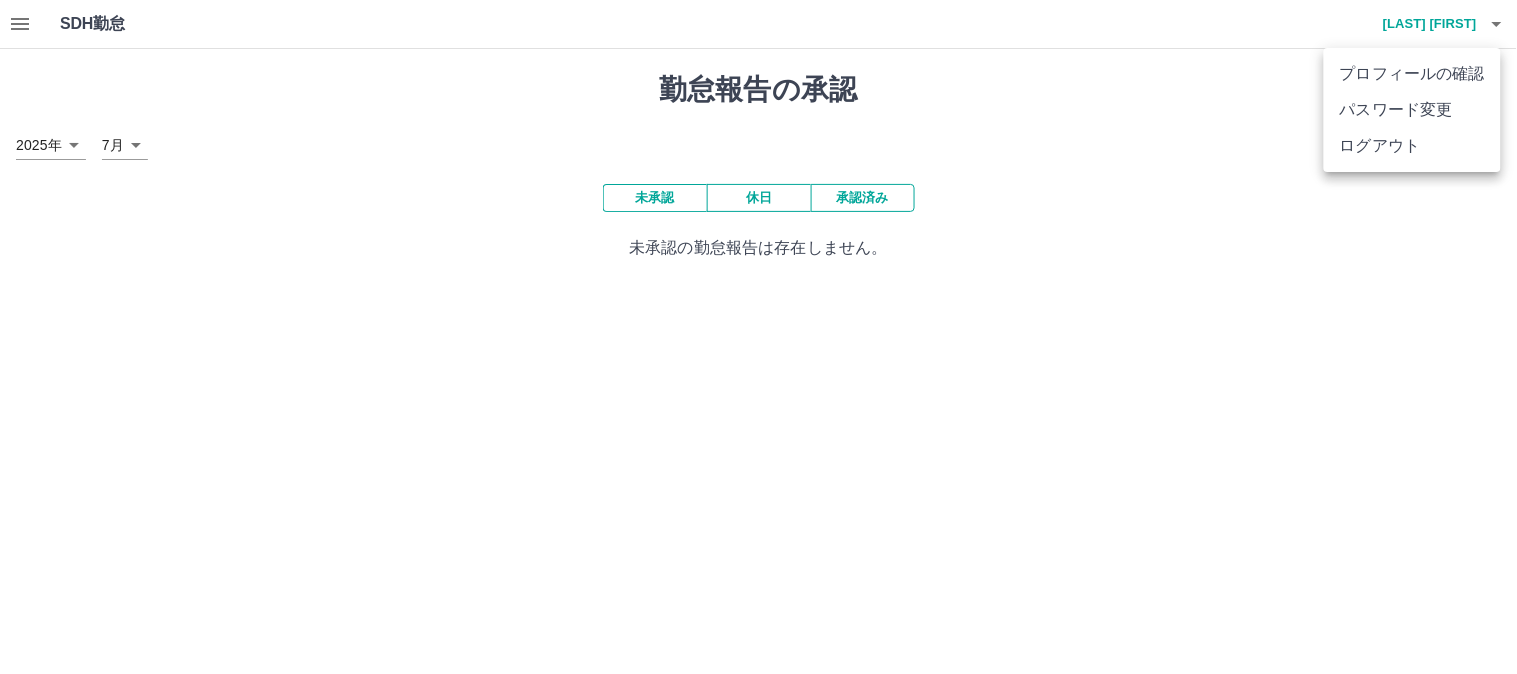 click on "ログアウト" at bounding box center [1412, 146] 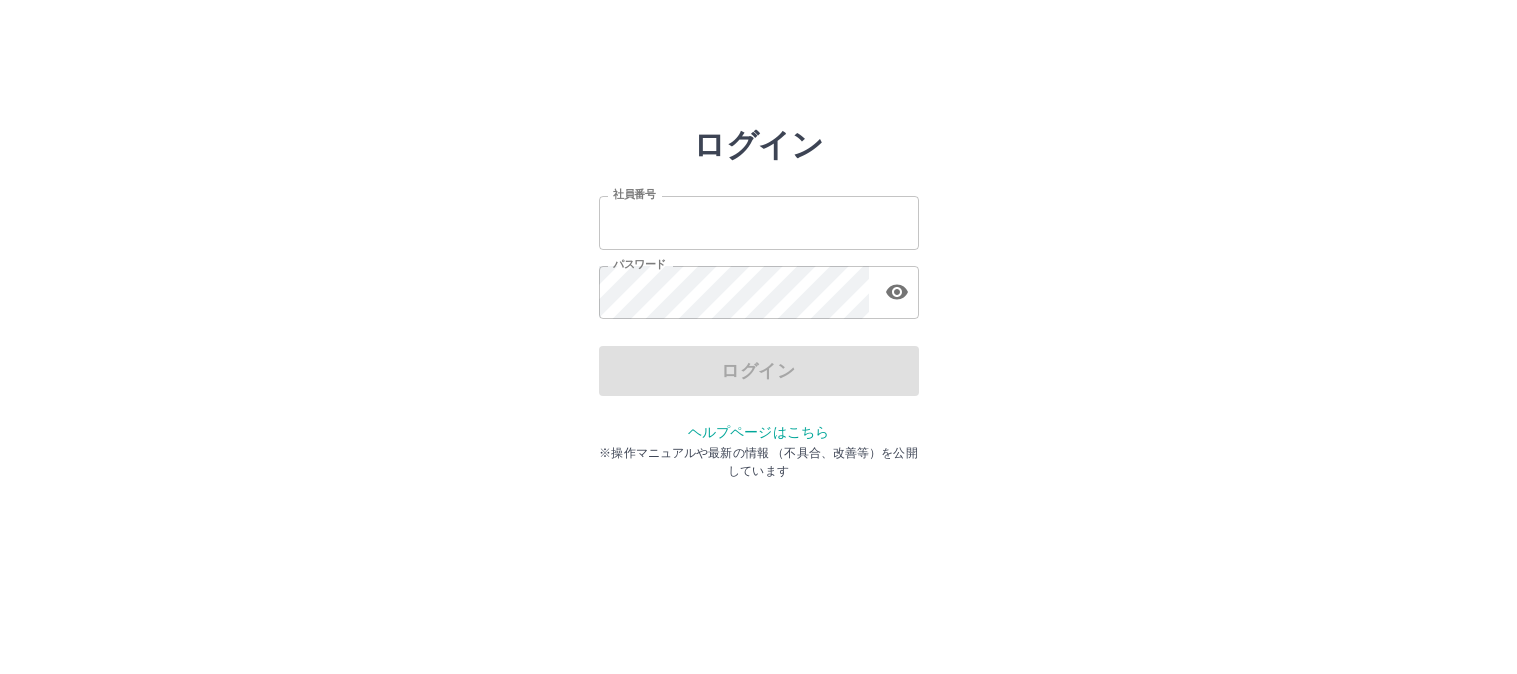 scroll, scrollTop: 0, scrollLeft: 0, axis: both 